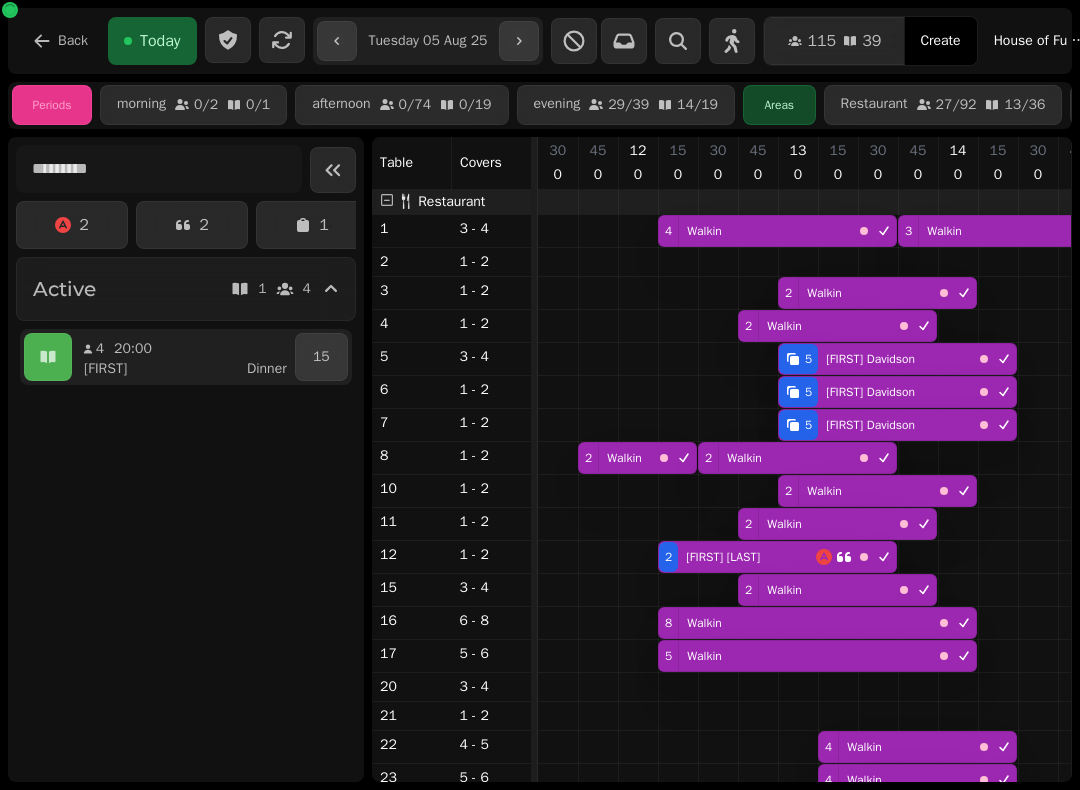 scroll, scrollTop: 0, scrollLeft: 0, axis: both 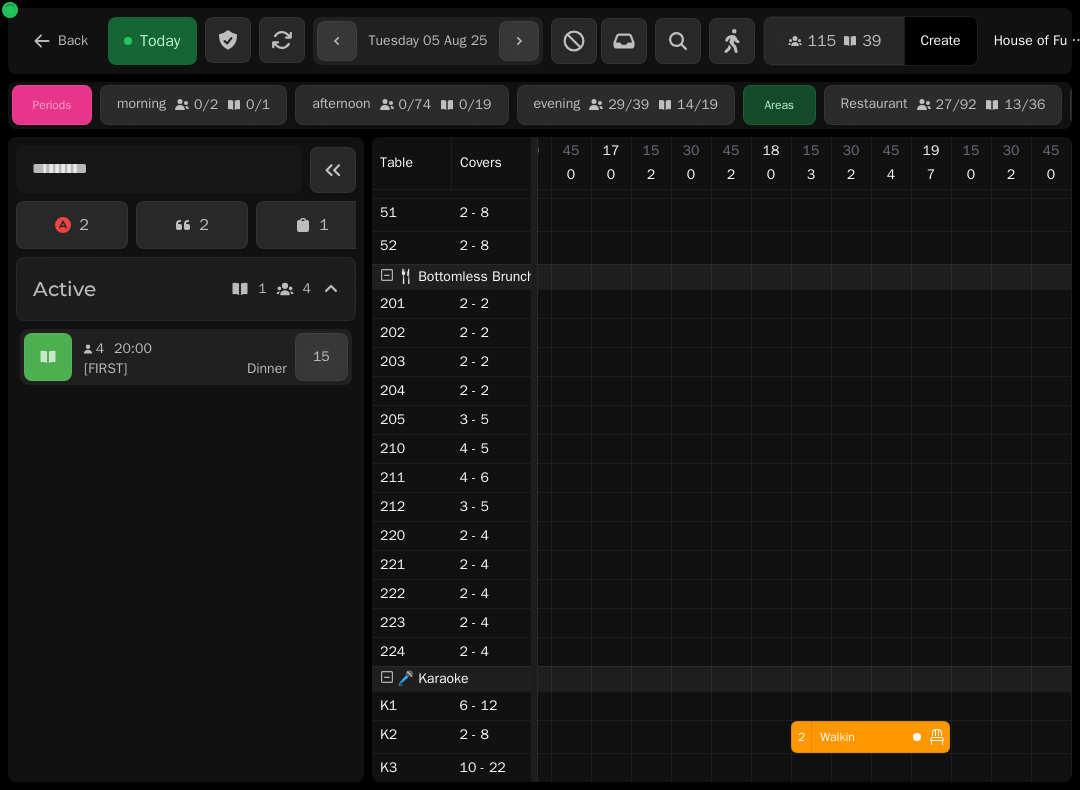 click on "2 Walkin" at bounding box center (848, 737) 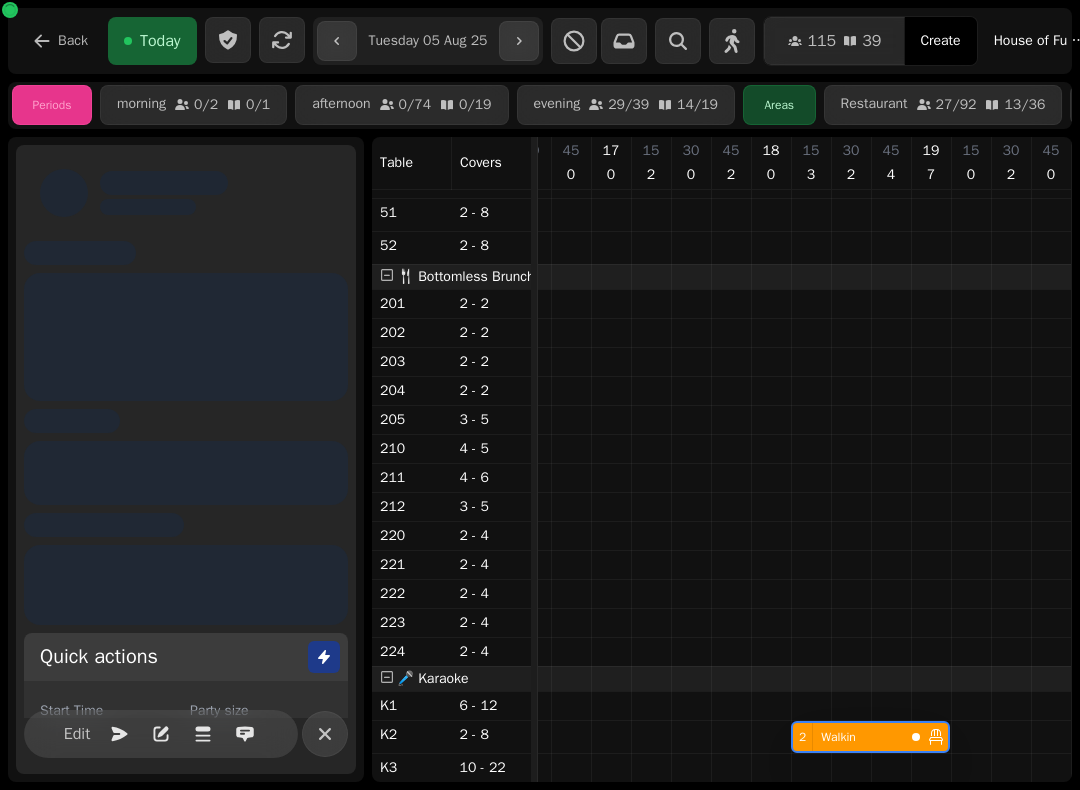 scroll, scrollTop: 0, scrollLeft: 1267, axis: horizontal 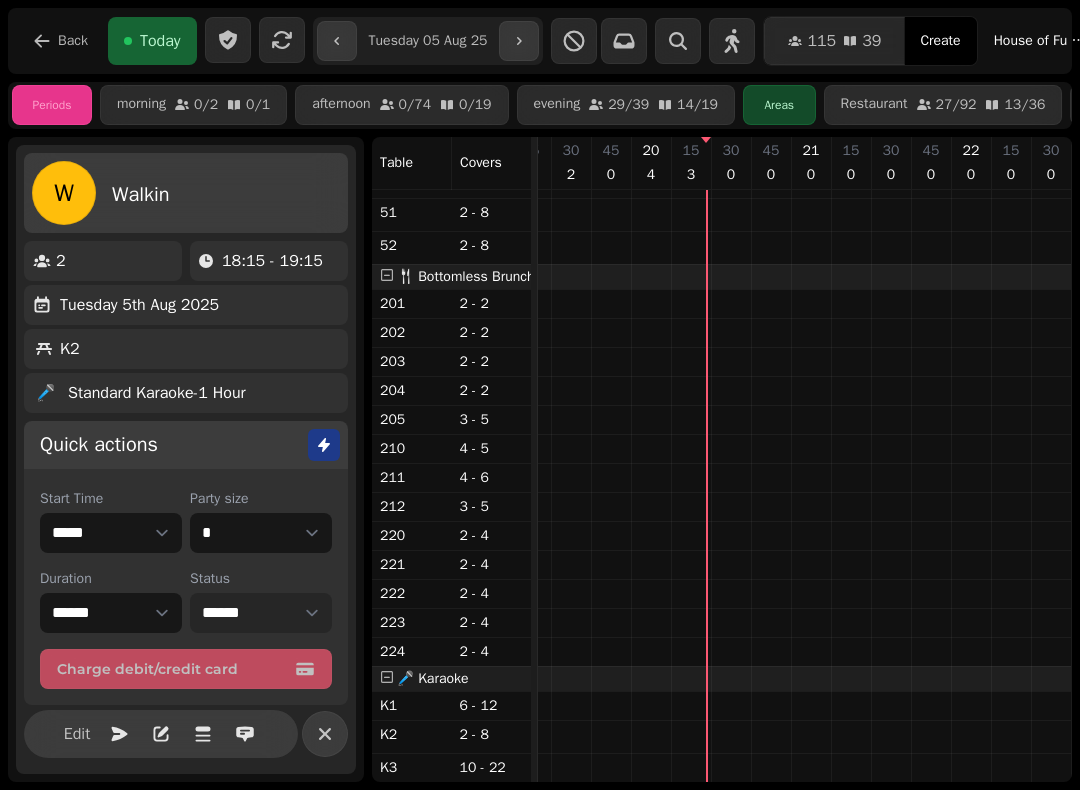 click on "**********" at bounding box center [261, 613] 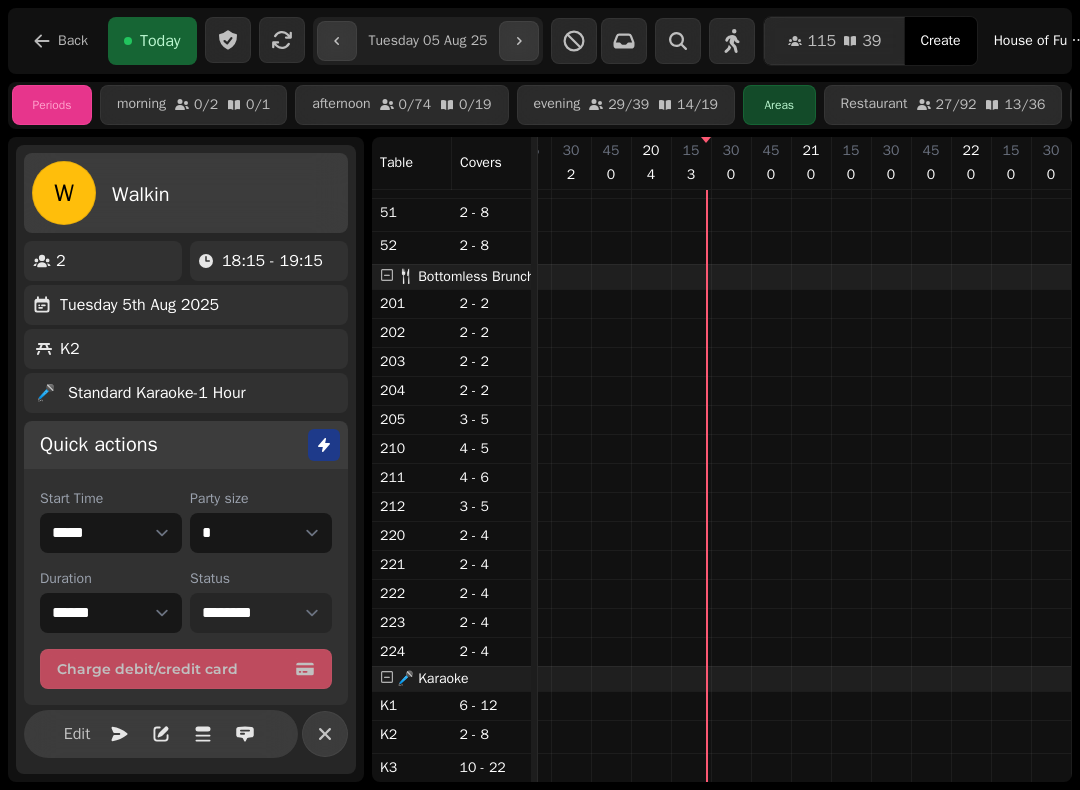 scroll, scrollTop: 859, scrollLeft: 1301, axis: both 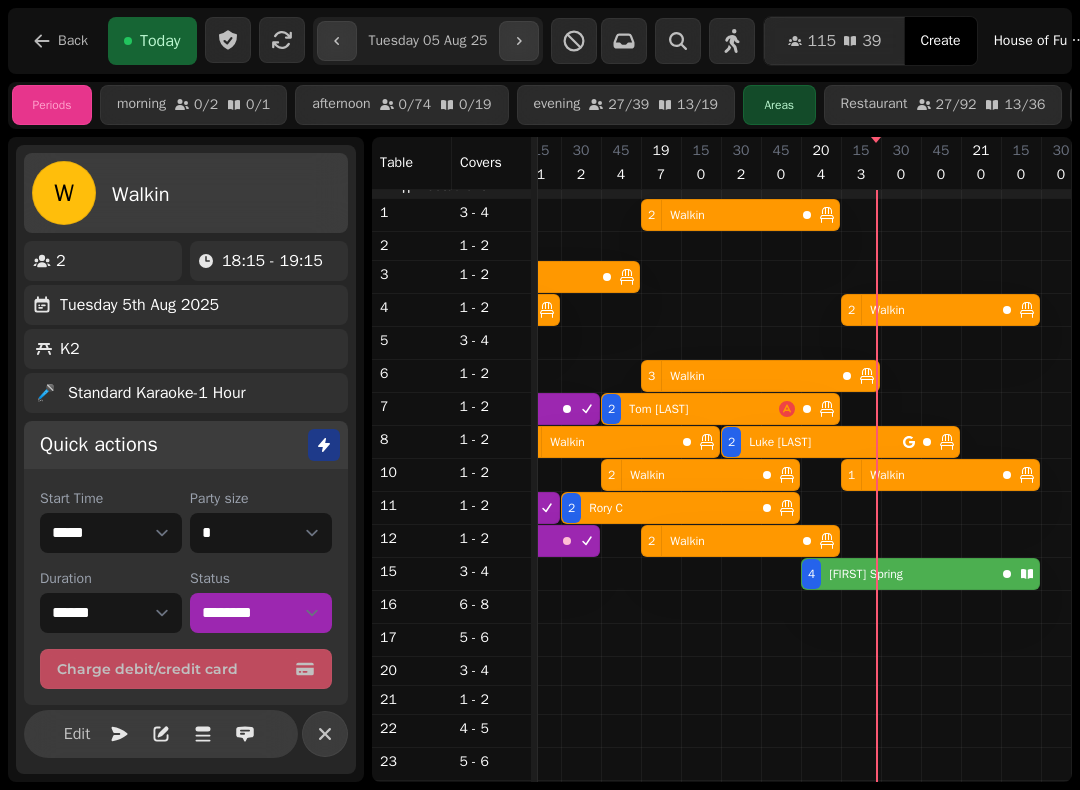 click on "2 Walkin" at bounding box center [718, 215] 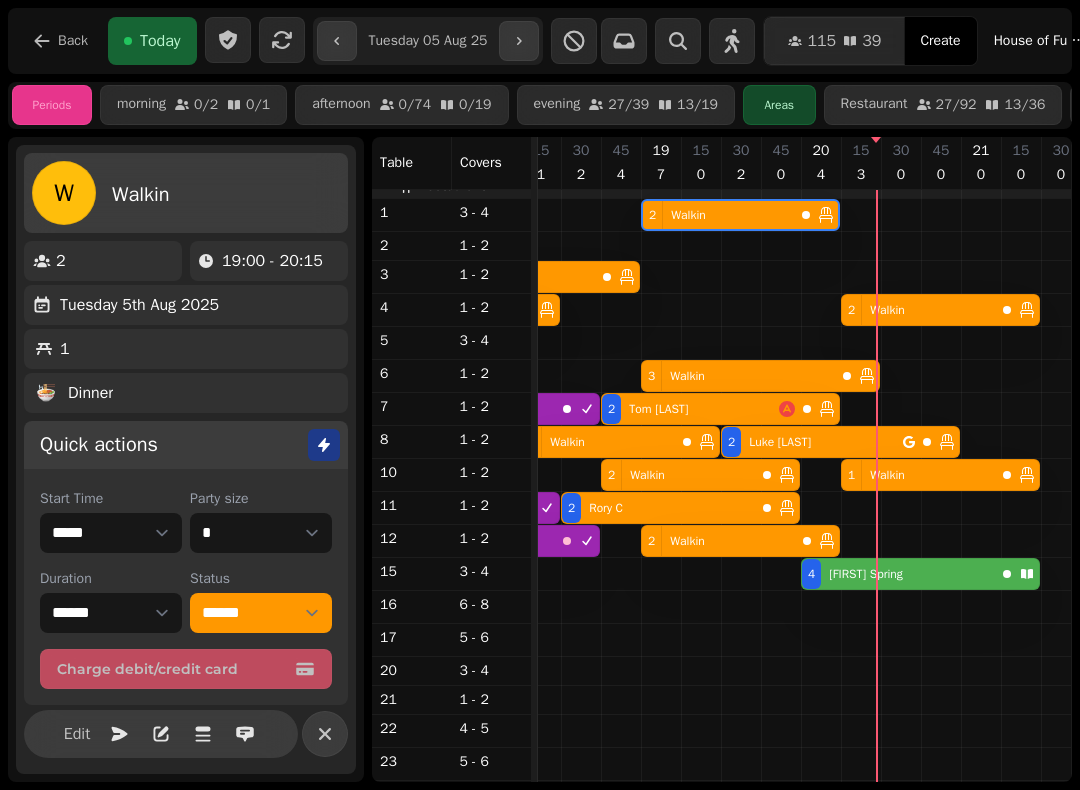 select on "**********" 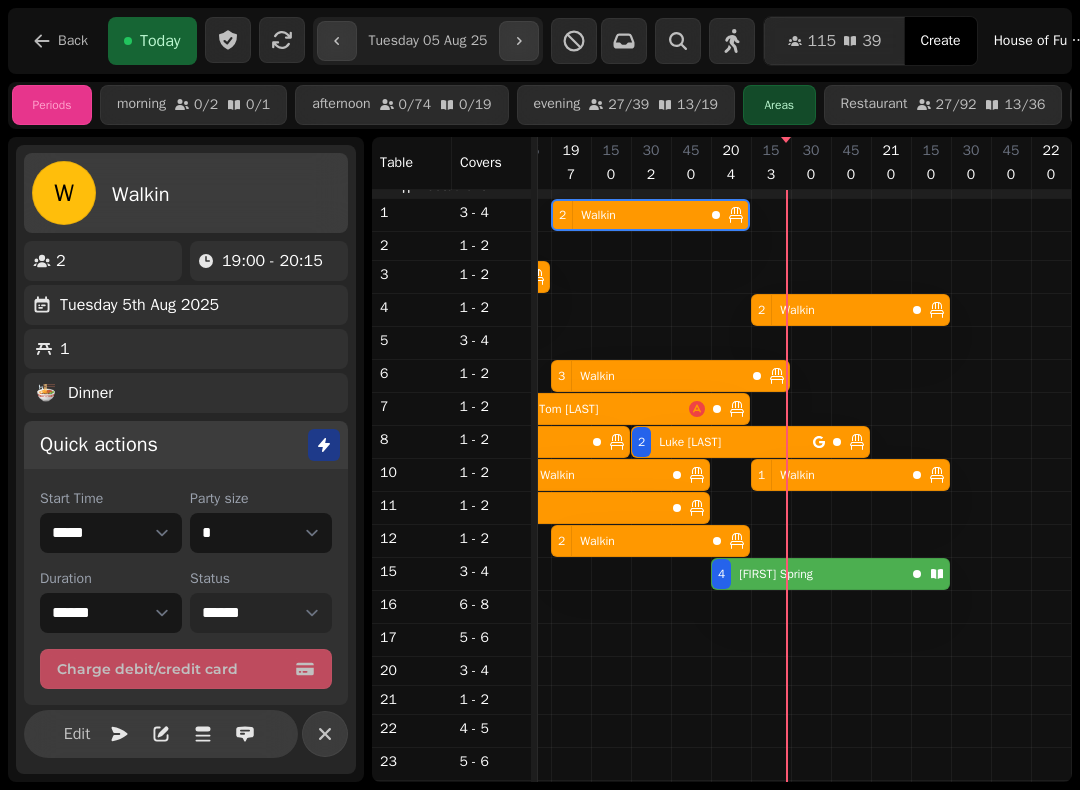 click on "**********" at bounding box center [261, 613] 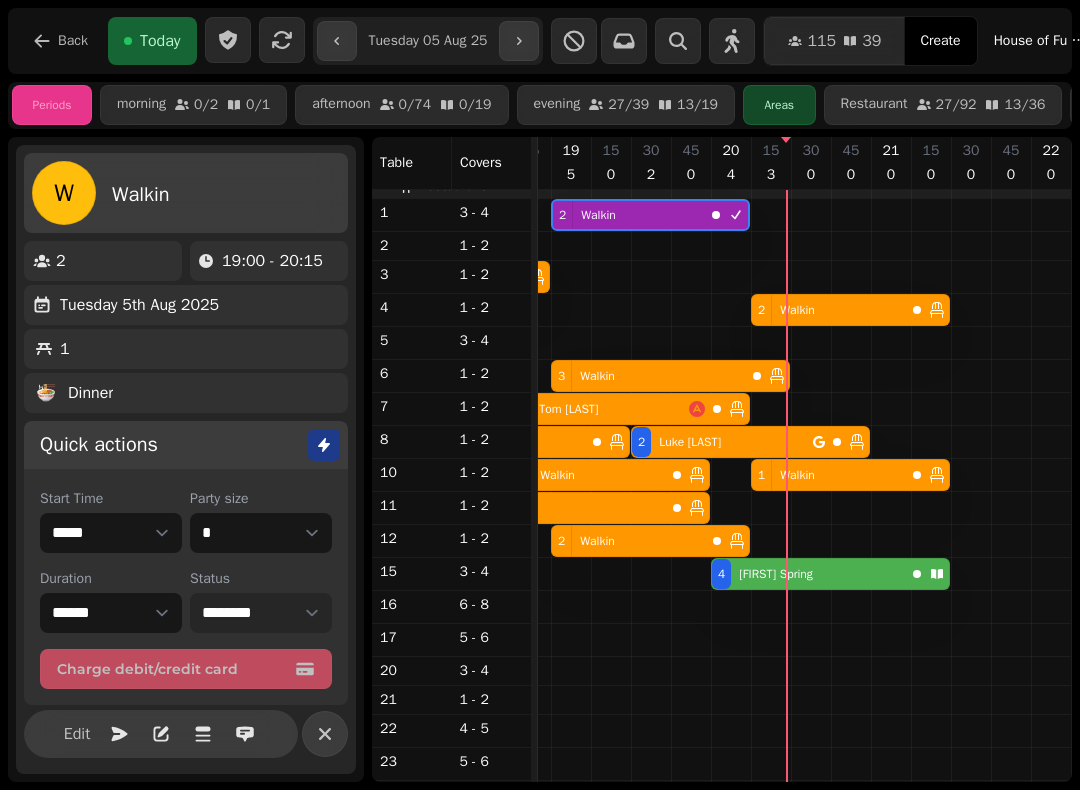 scroll, scrollTop: 23, scrollLeft: 970, axis: both 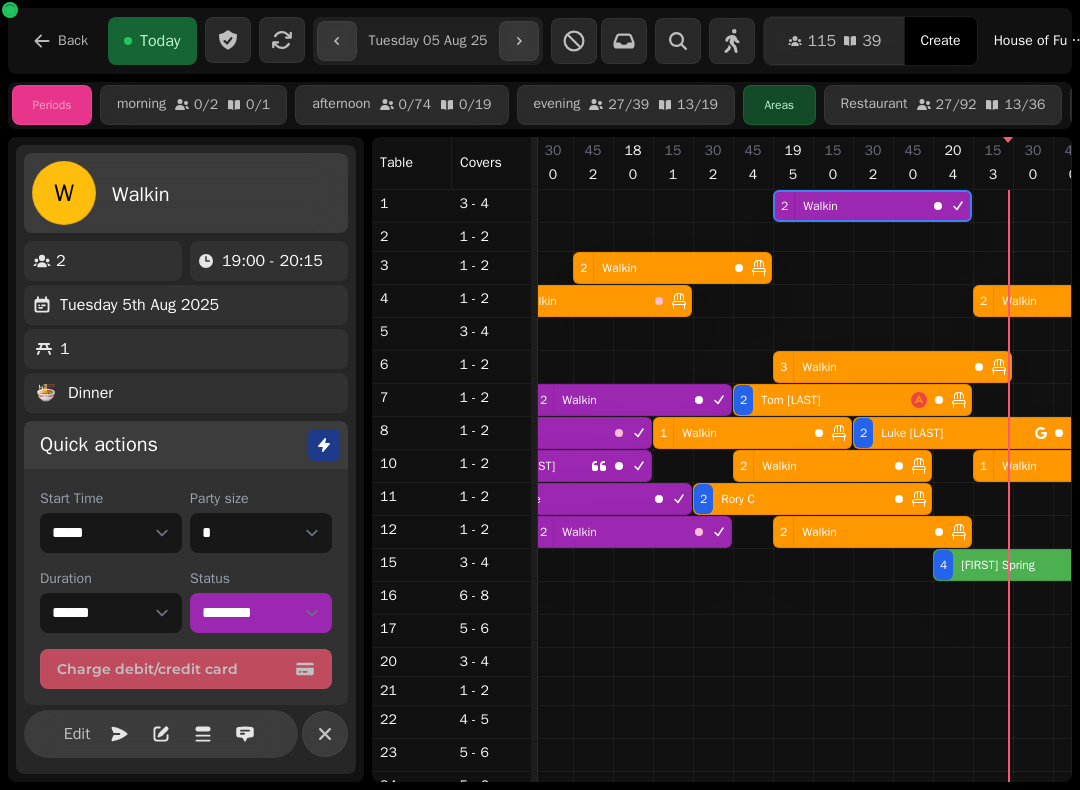 click on "2 Walkin" at bounding box center [650, 268] 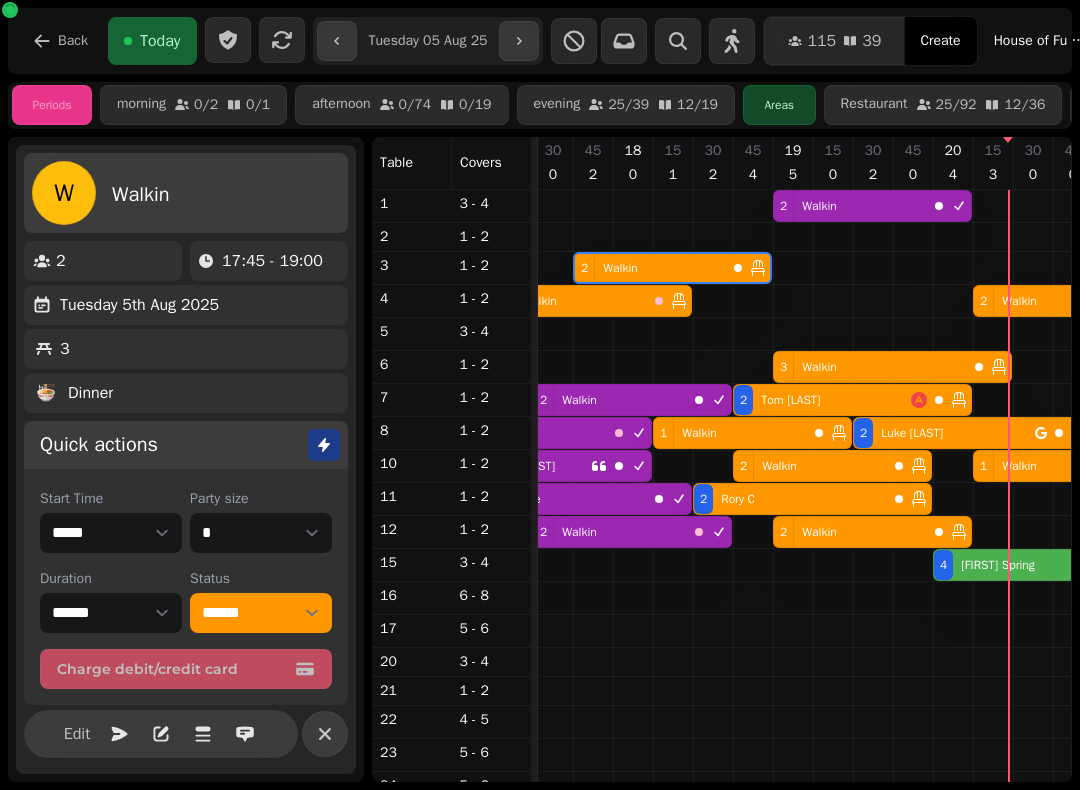 select on "**********" 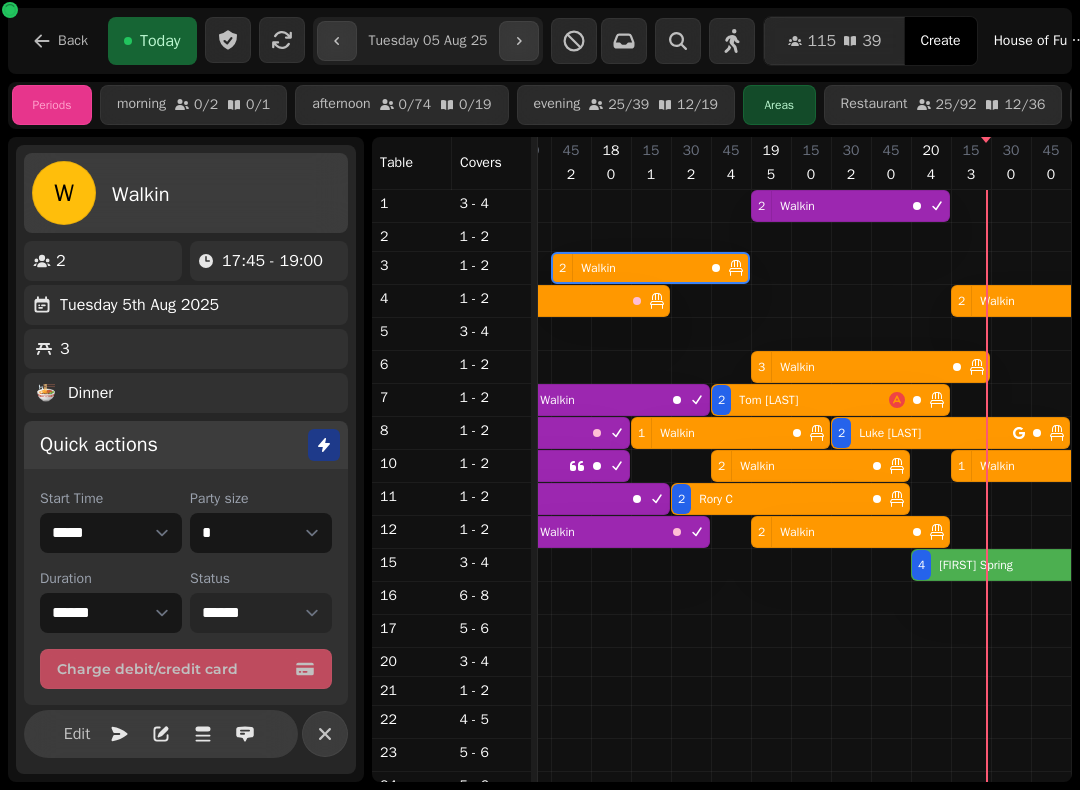 click on "**********" at bounding box center (261, 613) 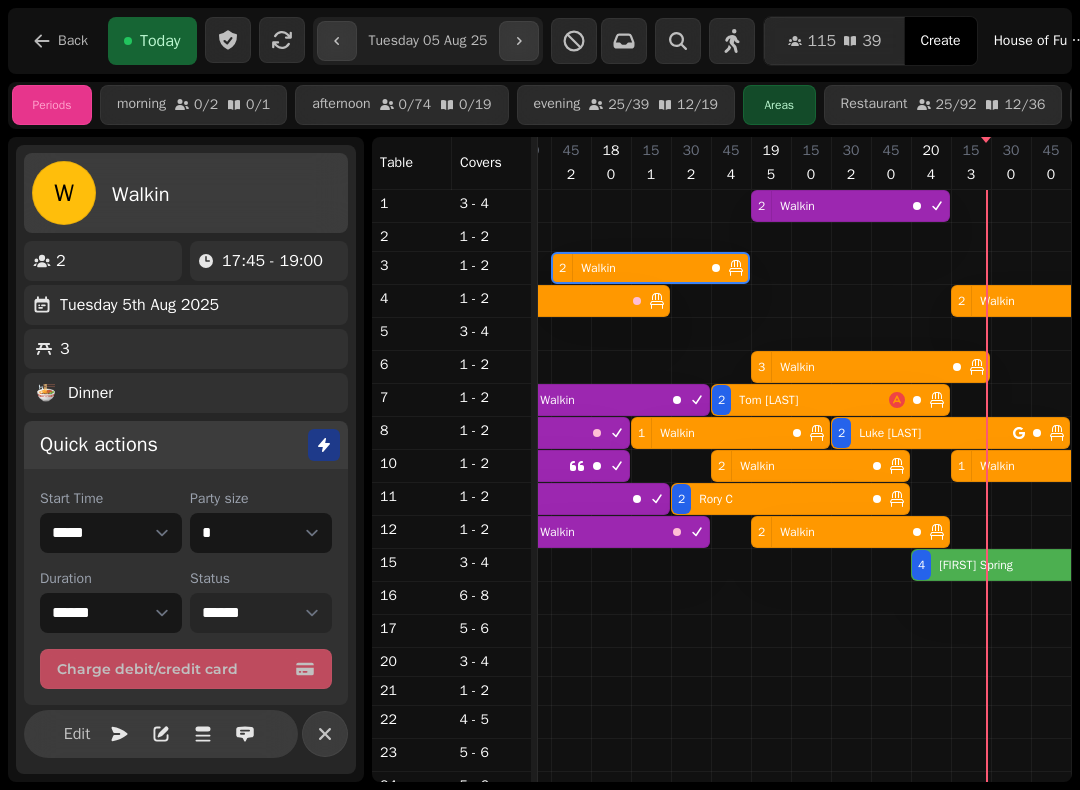 select on "********" 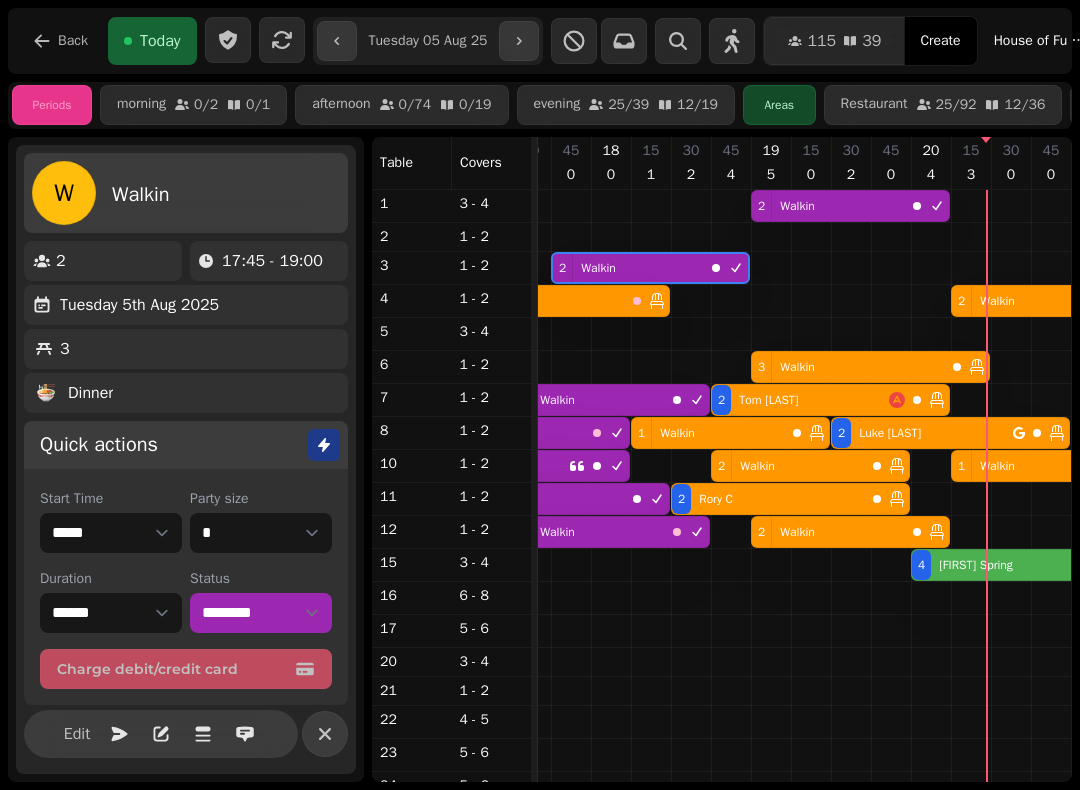click on "2 Walkin" at bounding box center (548, 301) 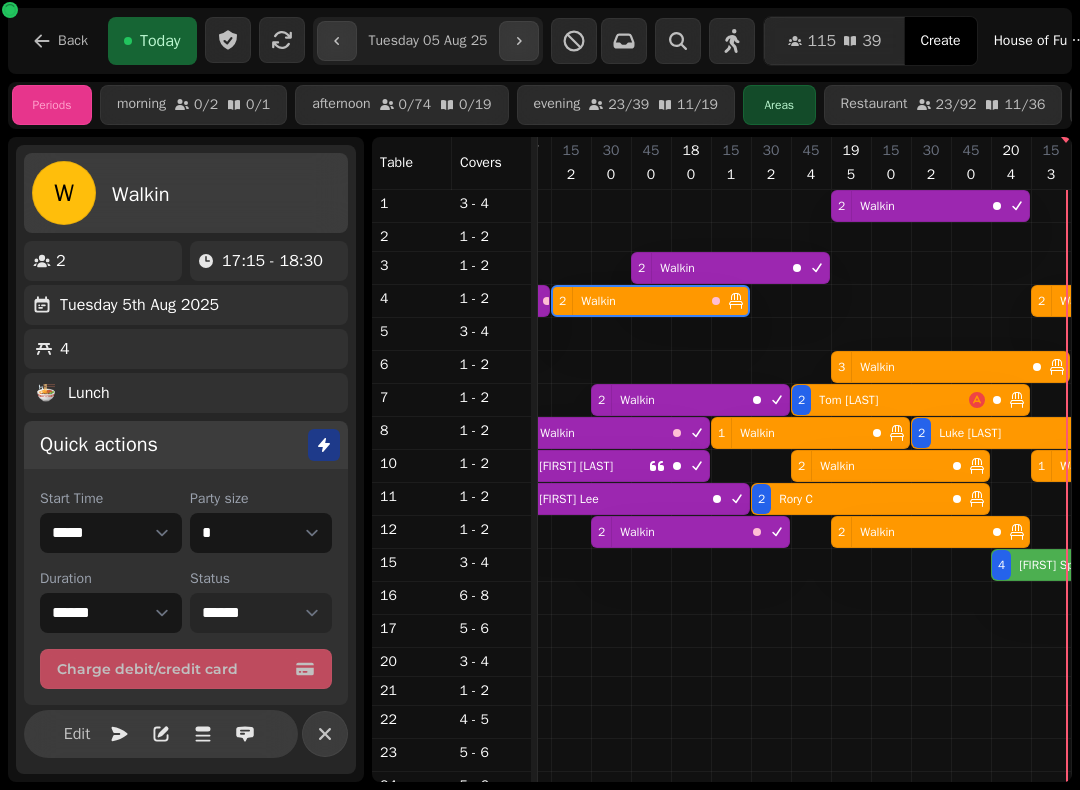 click on "**********" at bounding box center [261, 613] 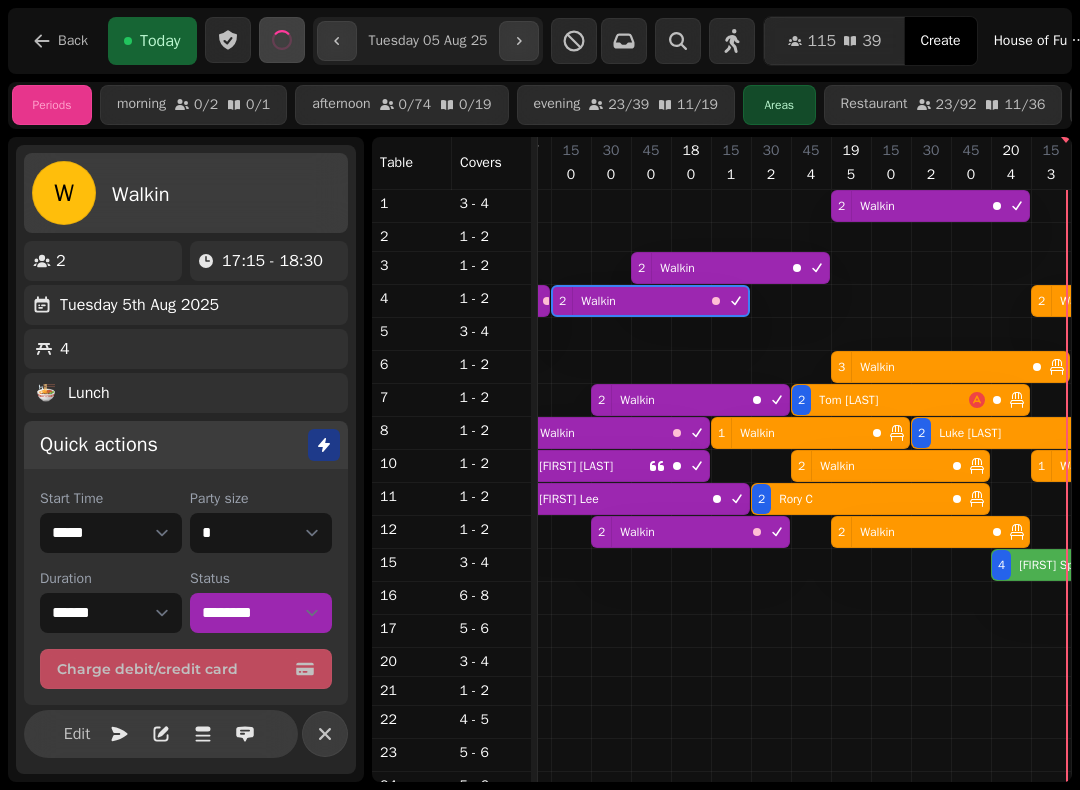 click on "3 Walkin" at bounding box center [928, 367] 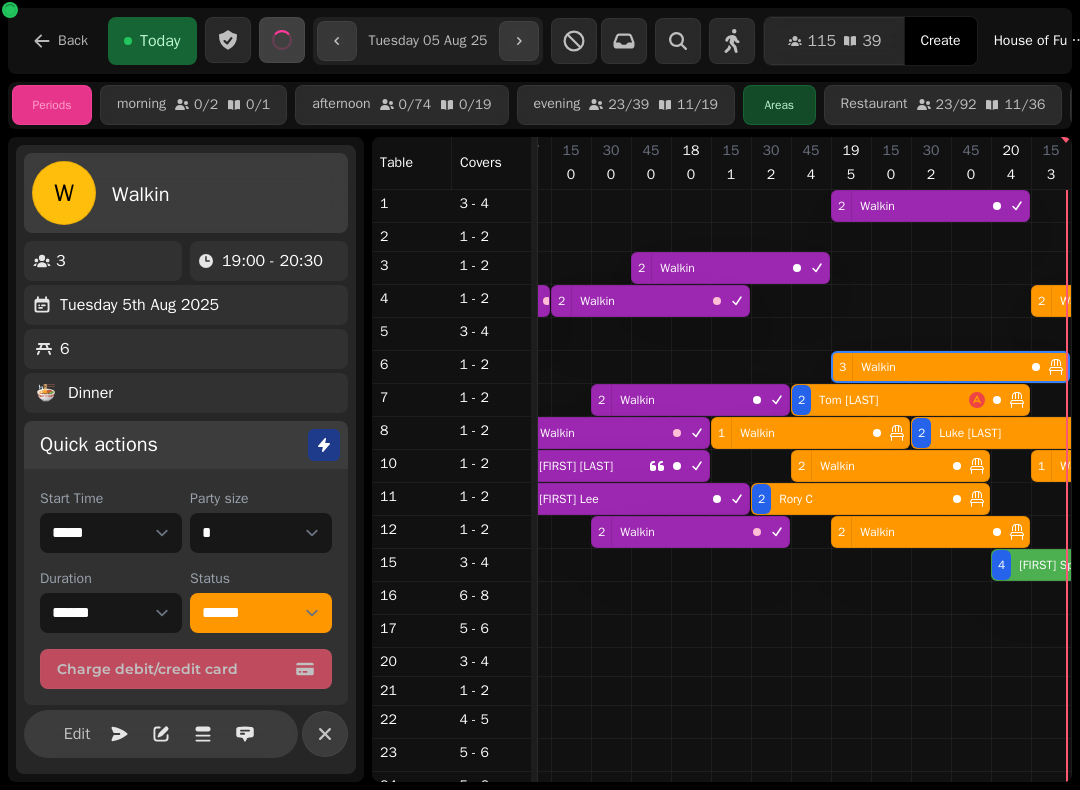 select on "**********" 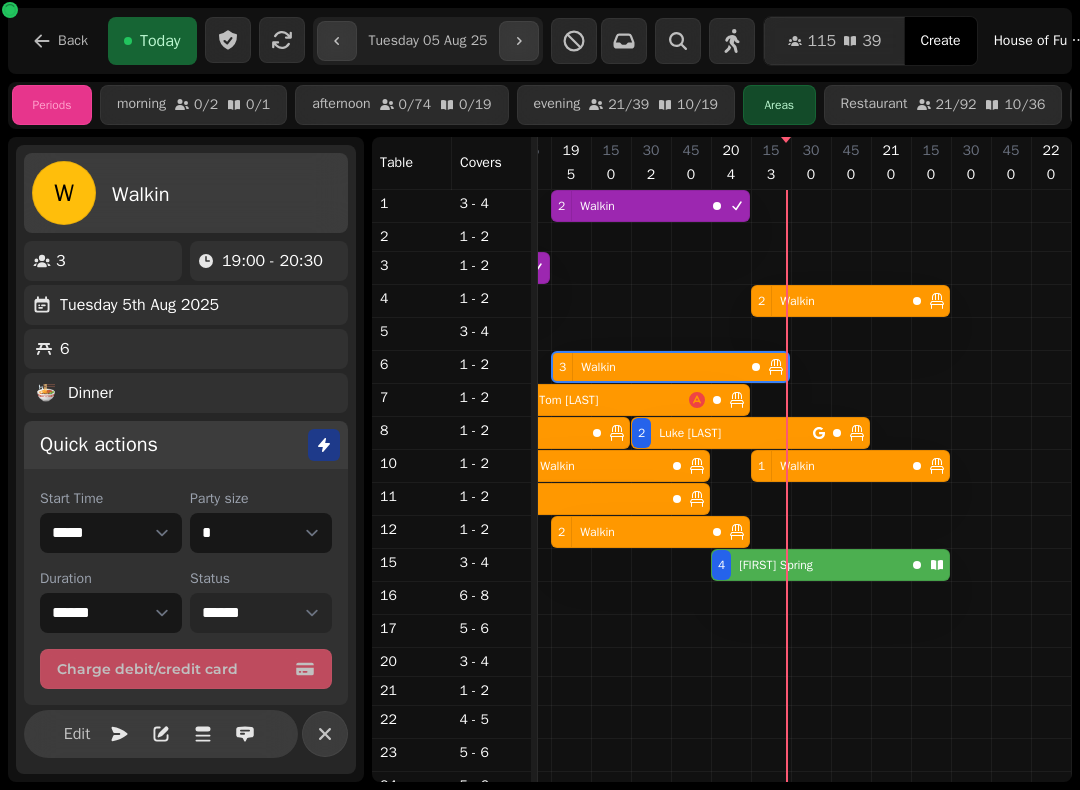 click on "**********" at bounding box center [261, 613] 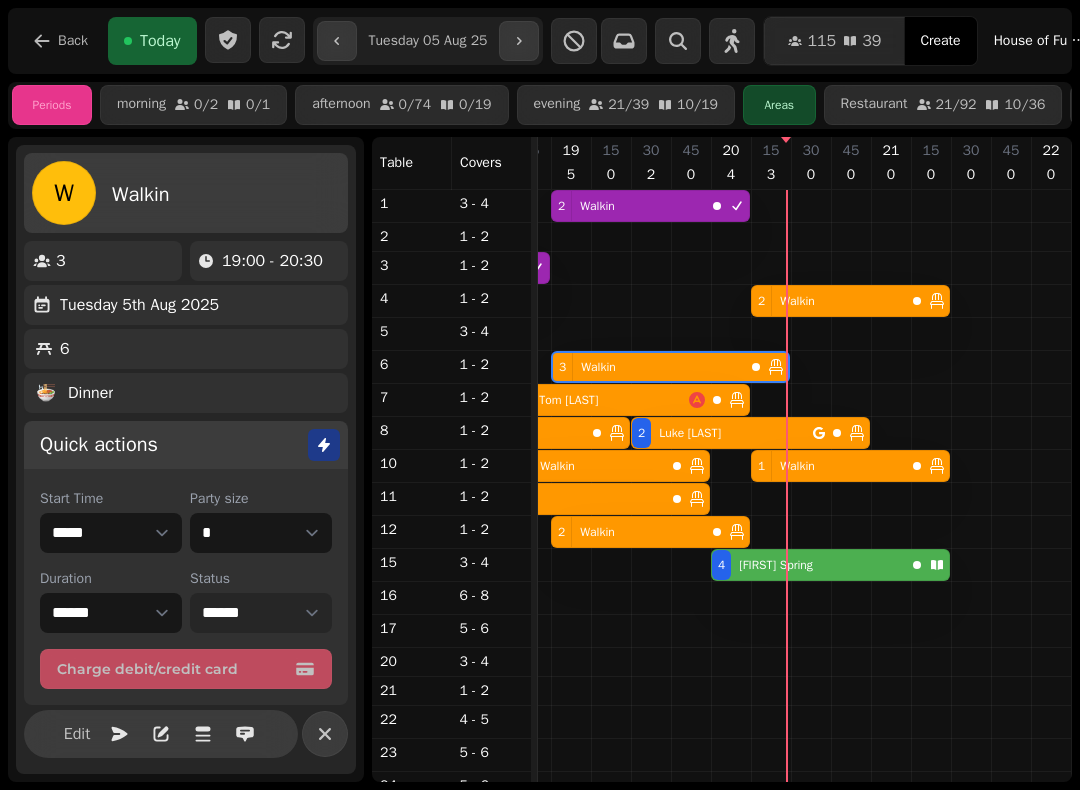 select on "********" 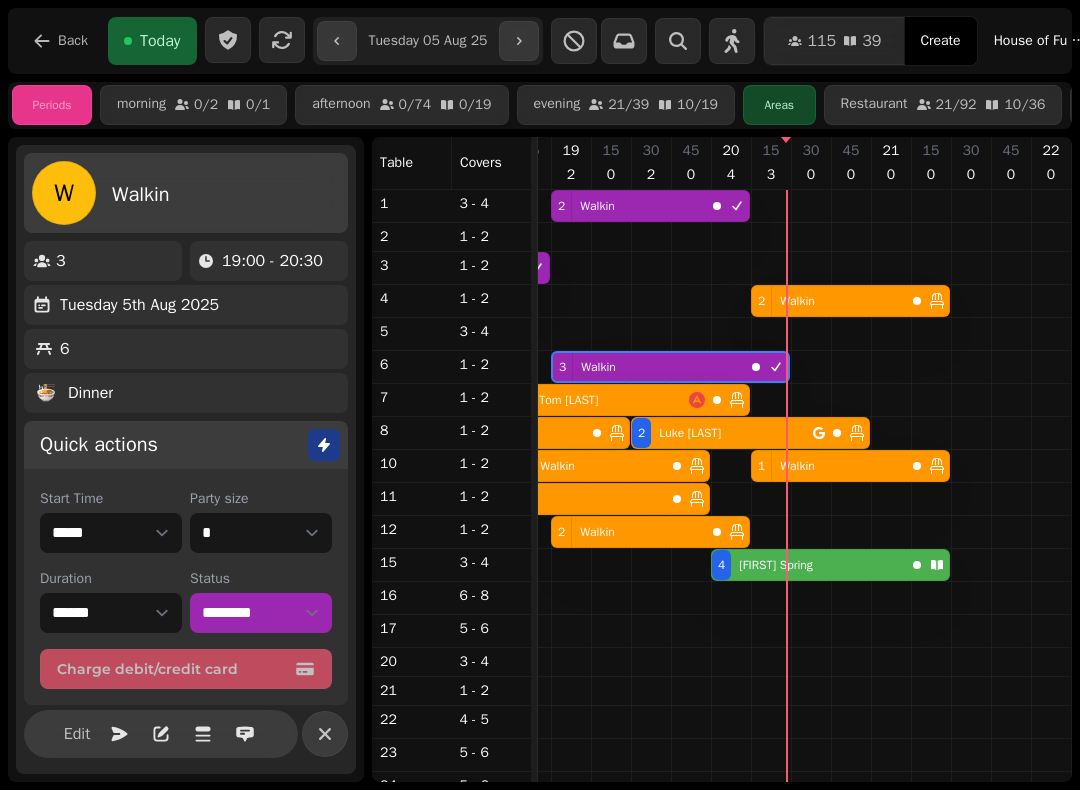 click on "[NUMBER] [FIRST] [LAST]" at bounding box center (600, 400) 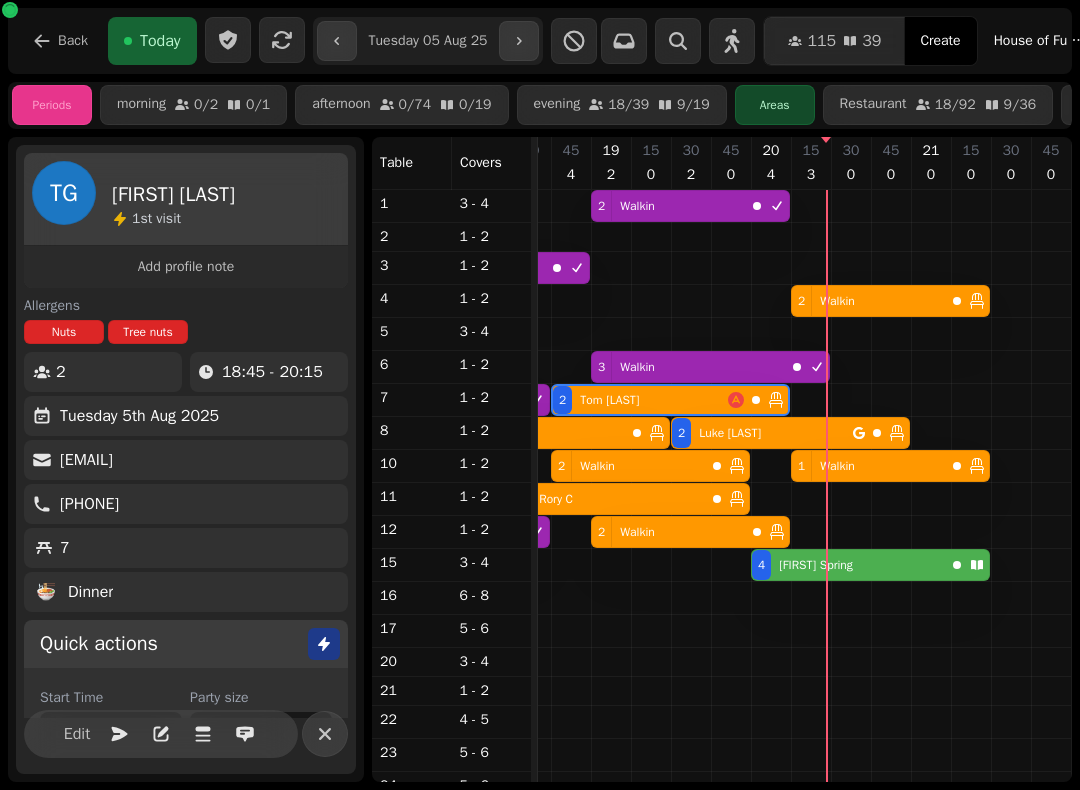 click on "[FIRST] [LAST] [FIRST] [LAST] [EMAIL] [PHONE] [NUMBER]" at bounding box center (186, 435) 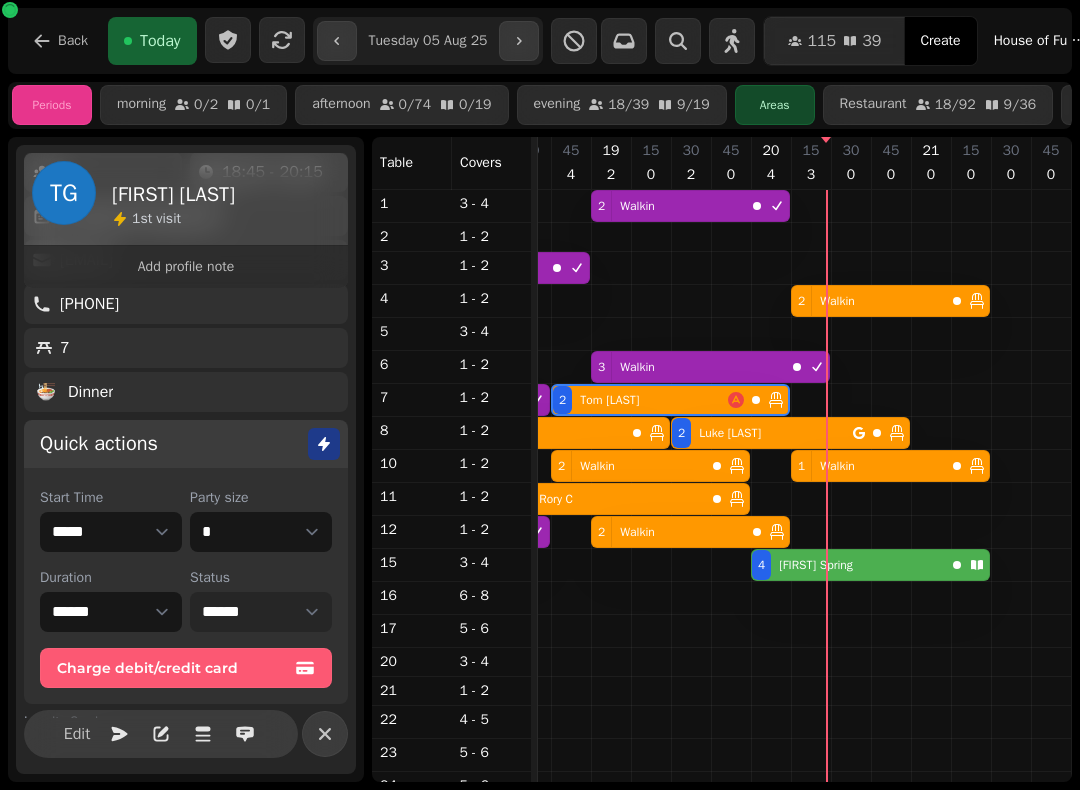 click on "**********" at bounding box center [261, 612] 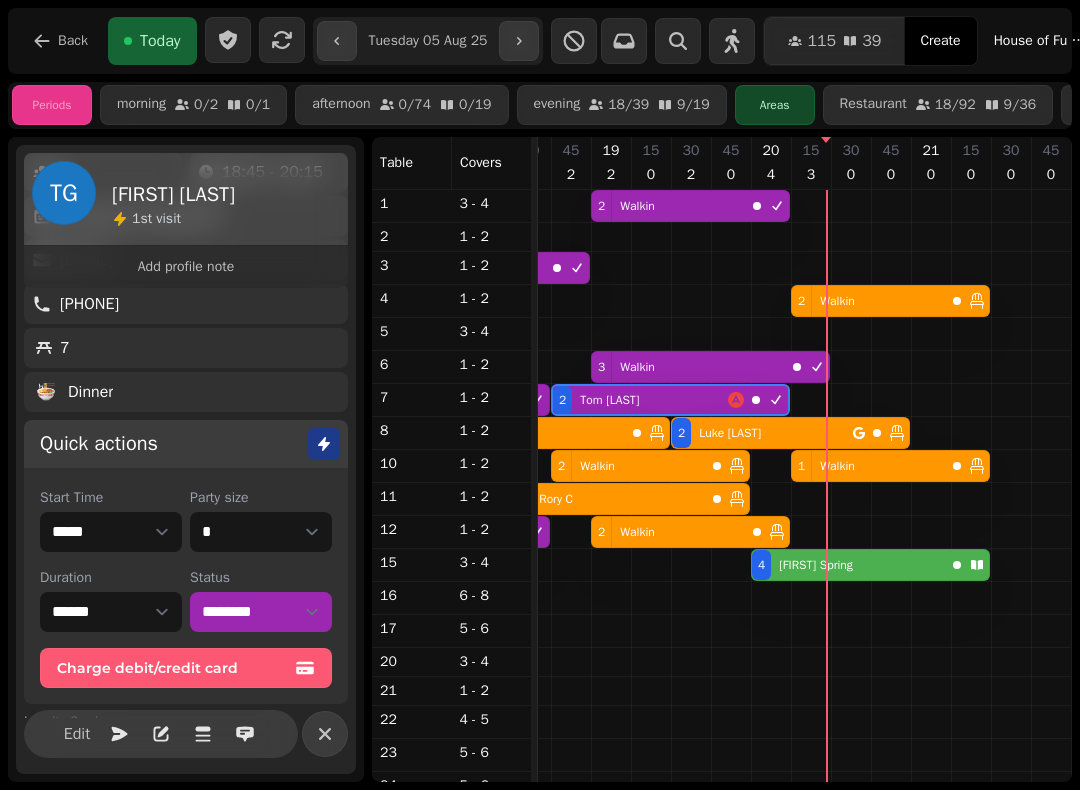 click on "1 Walkin" at bounding box center (548, 433) 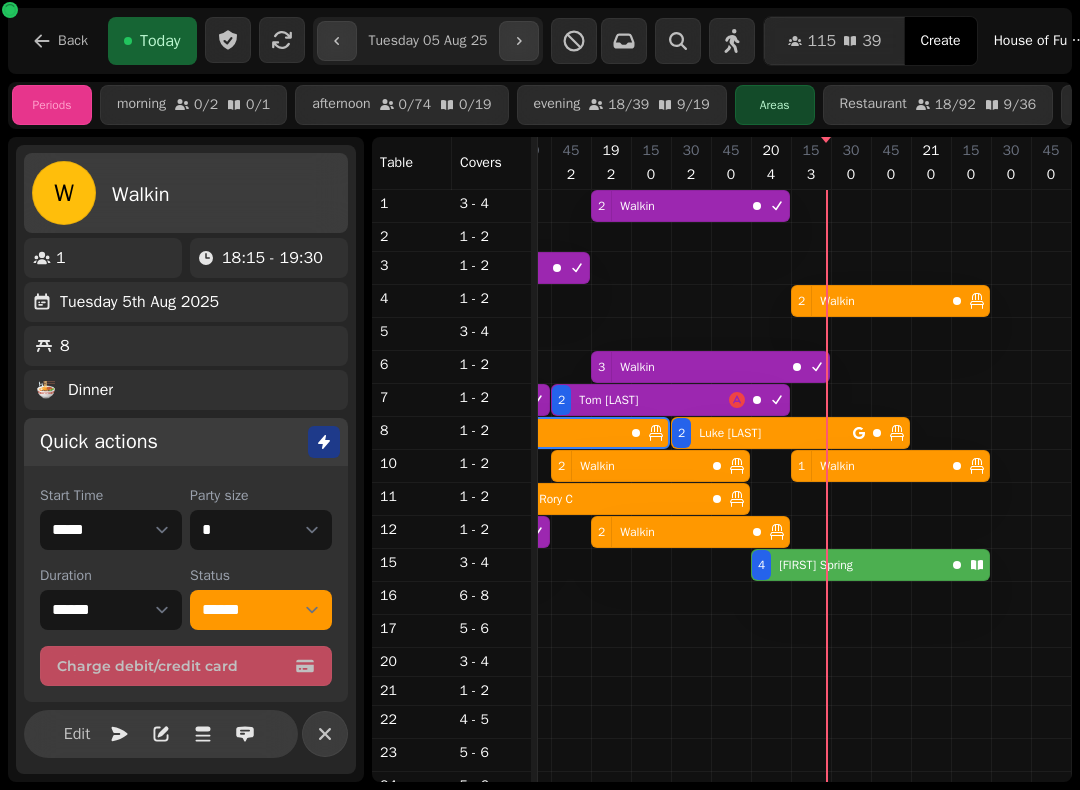 select on "**********" 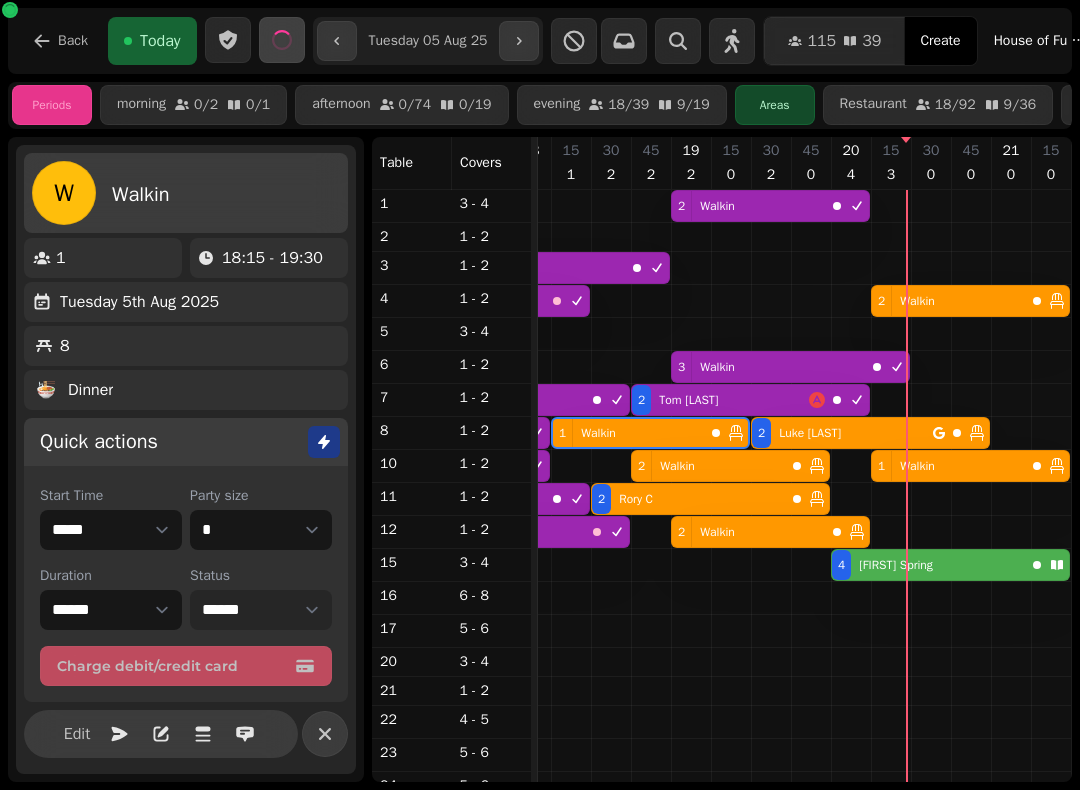 click on "**********" at bounding box center [261, 610] 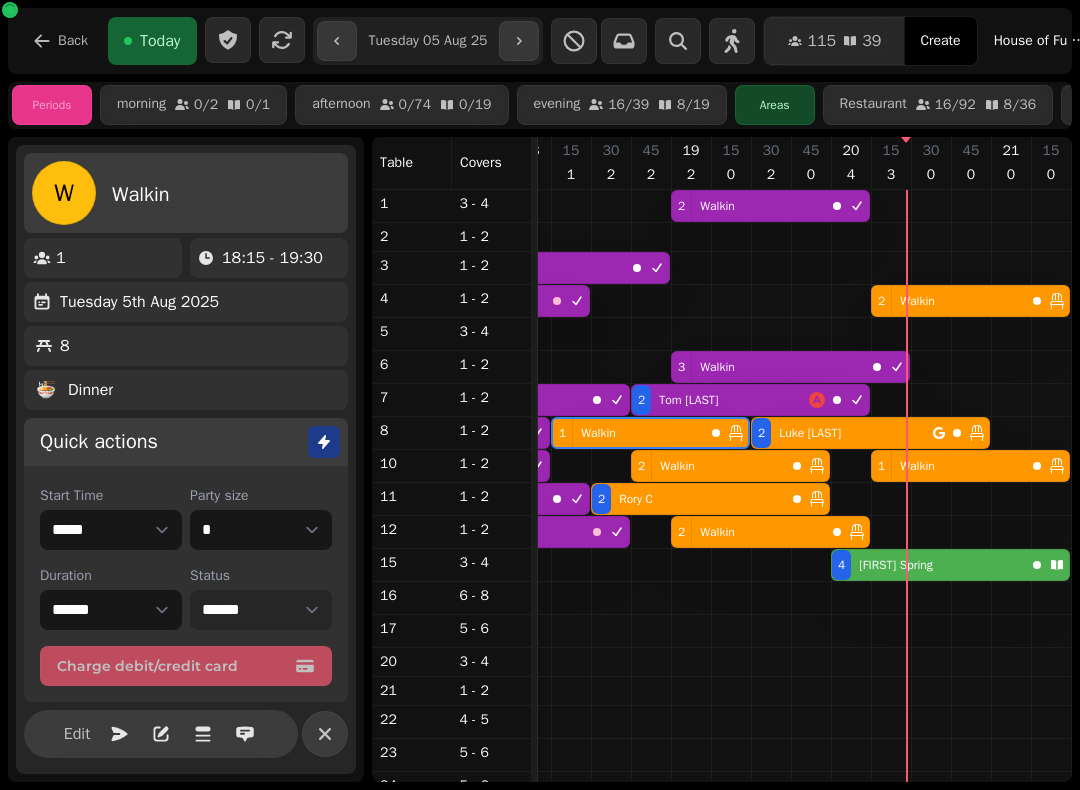 select on "********" 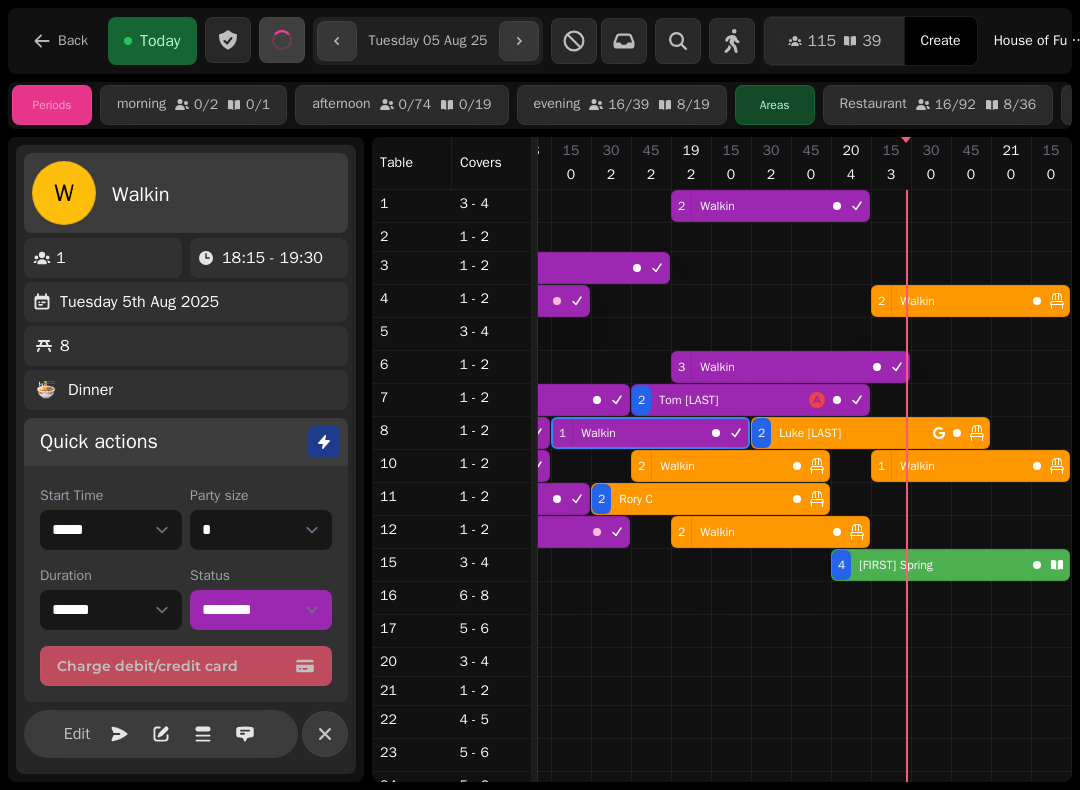 click on "[NUMBER] [FIRST] [LAST]" at bounding box center (870, 433) 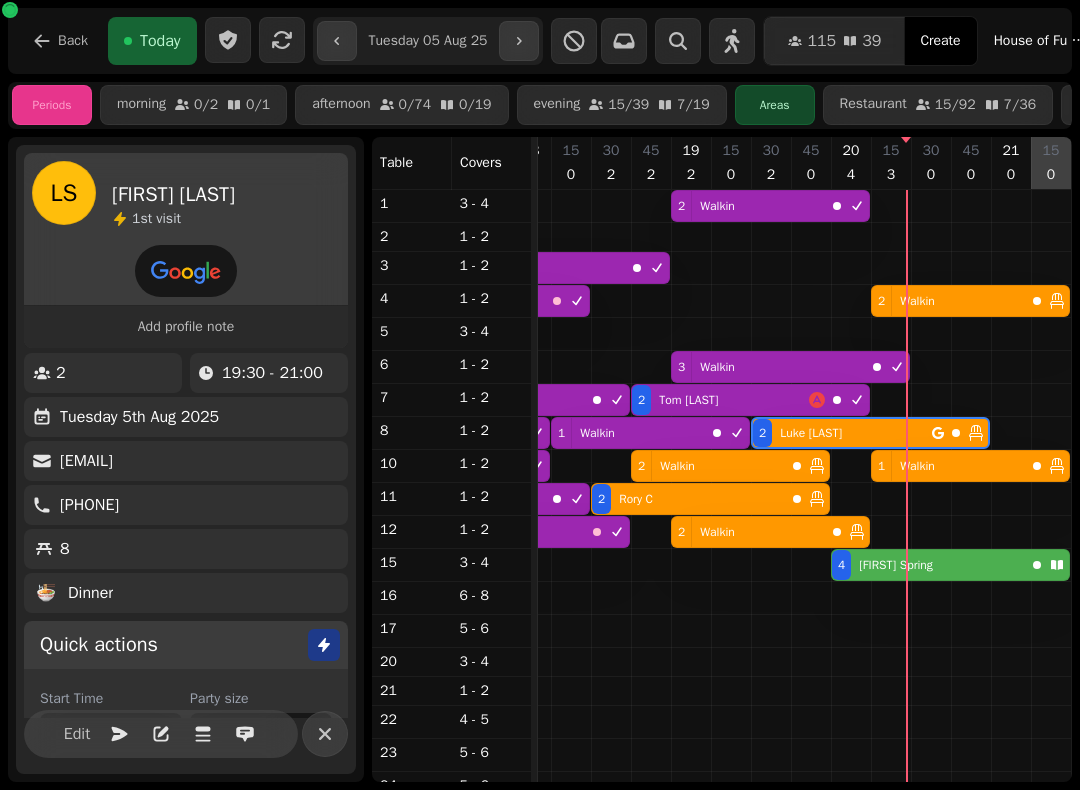select on "**********" 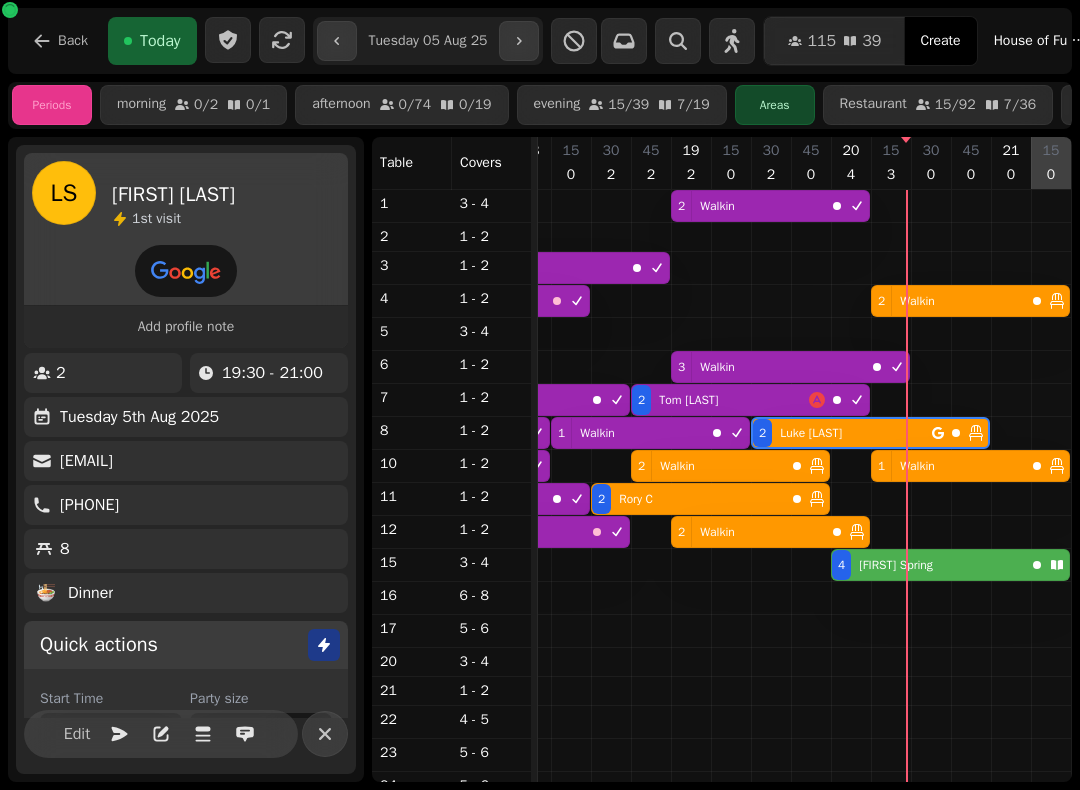 select on "*" 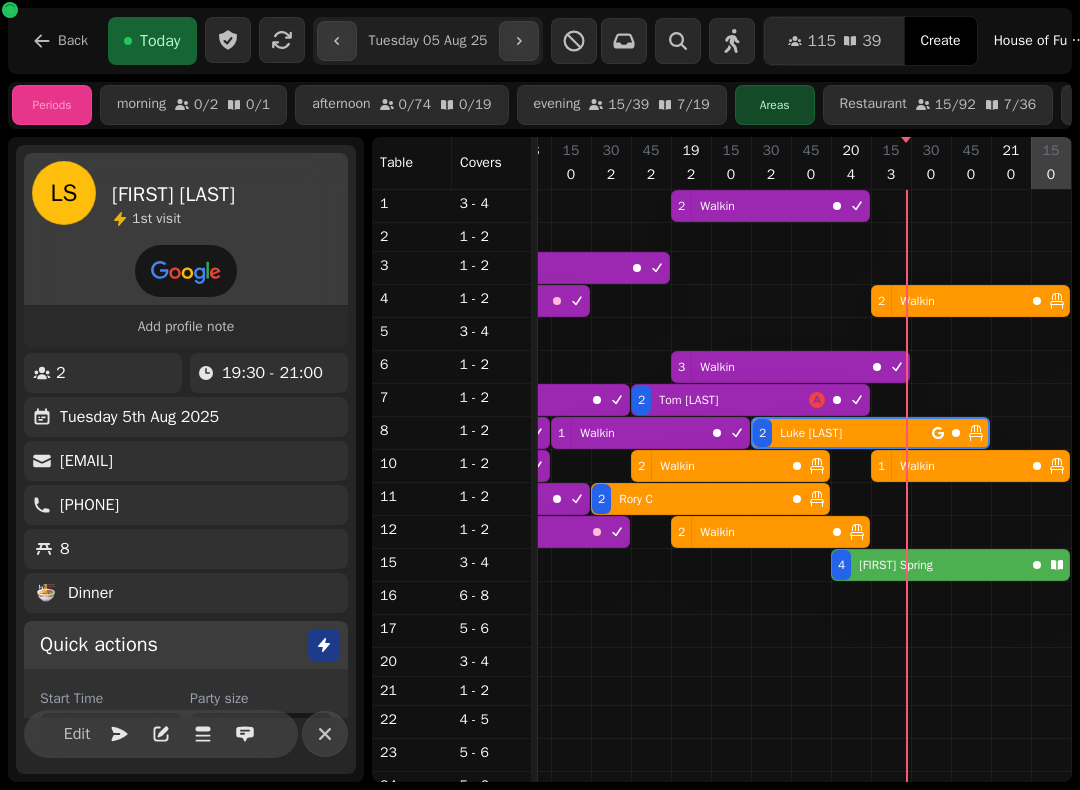 select on "****" 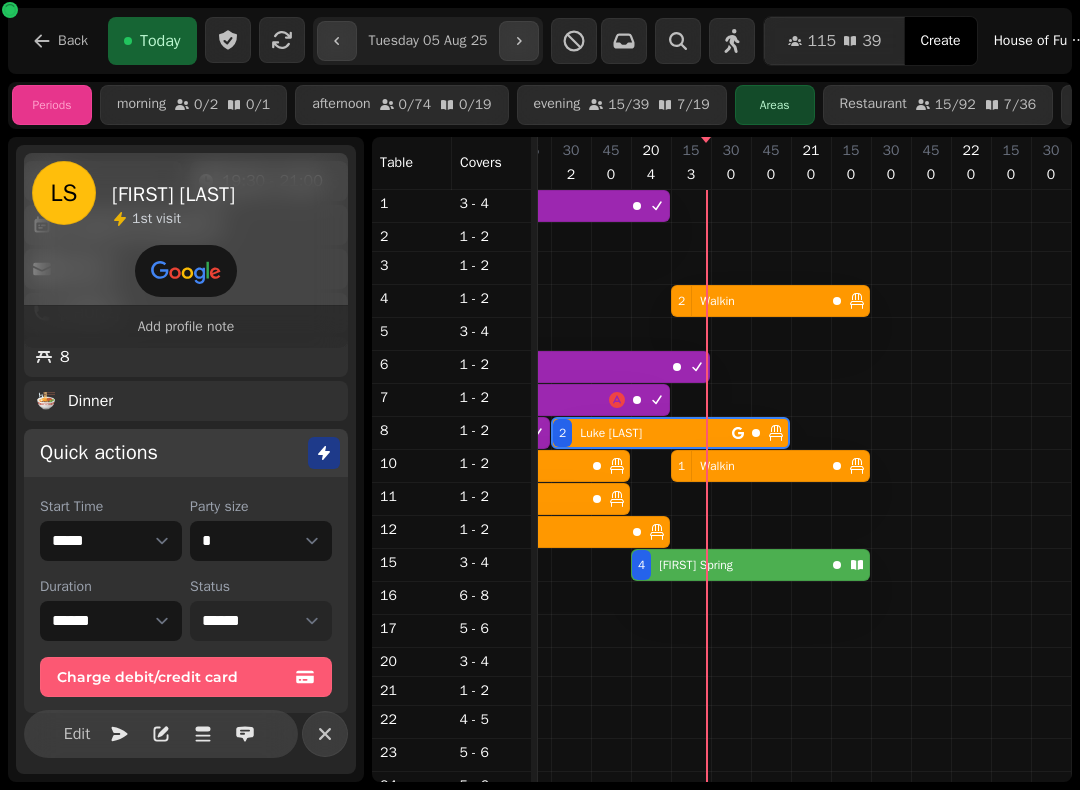 click on "**********" at bounding box center [261, 621] 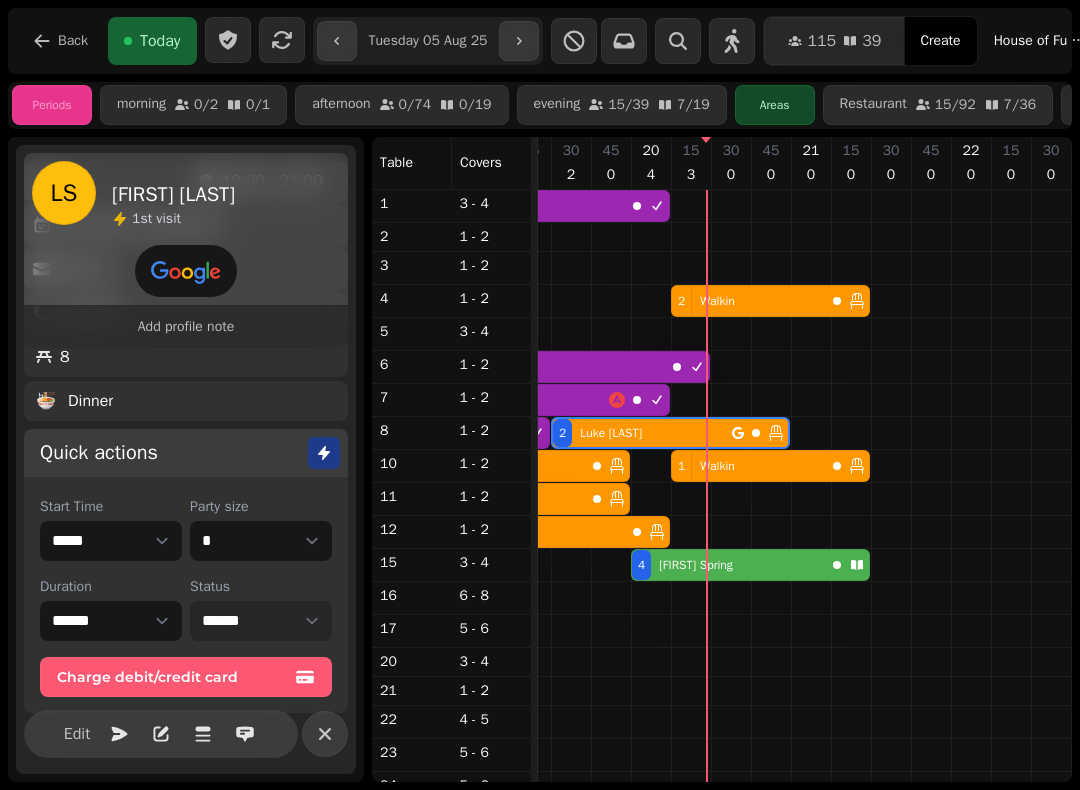 select on "********" 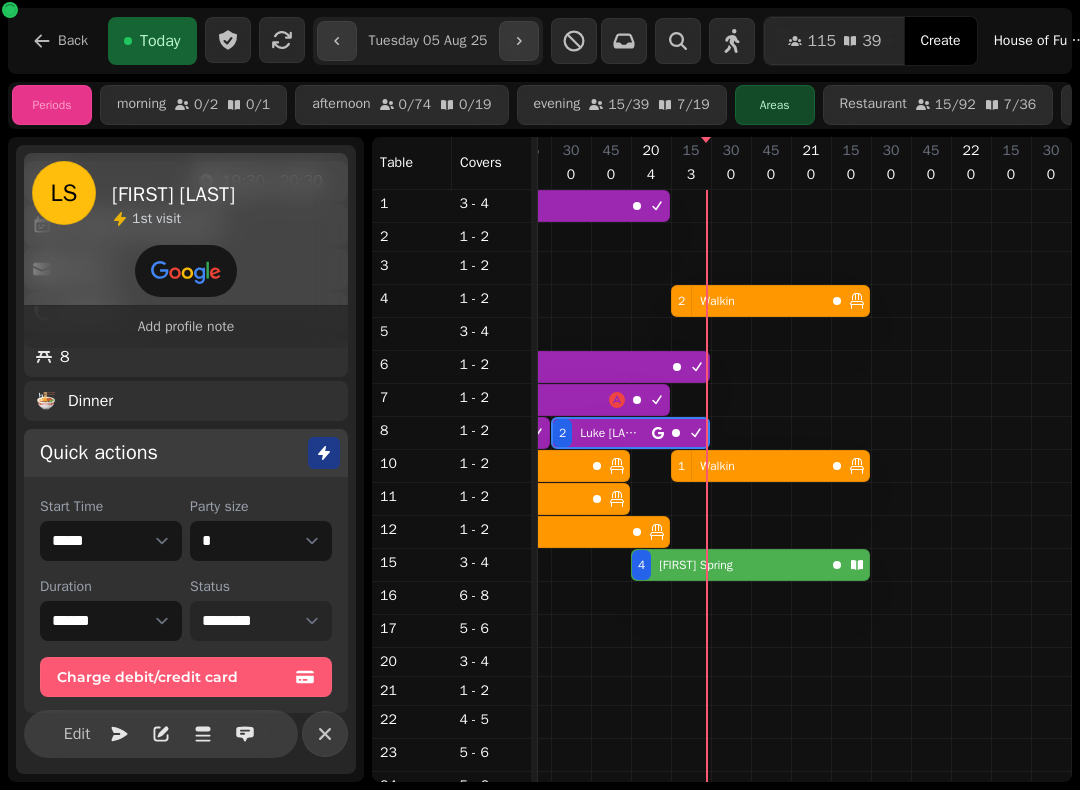 select on "****" 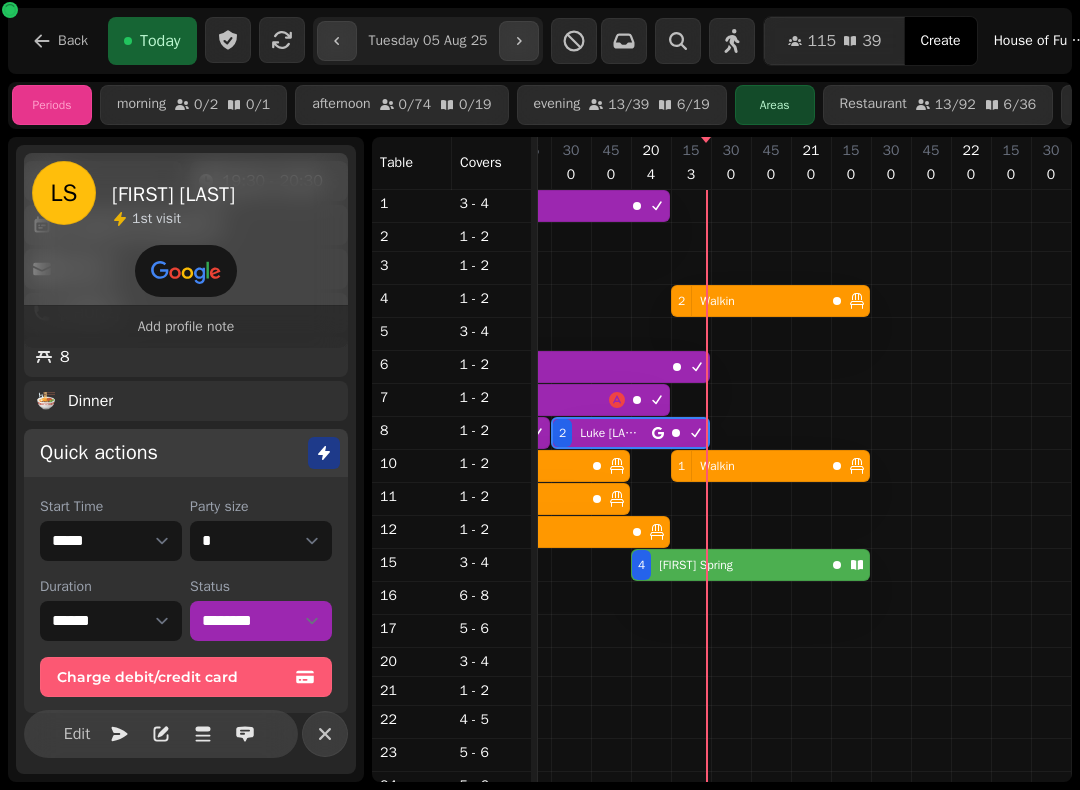 click on "1 Walkin" at bounding box center (748, 466) 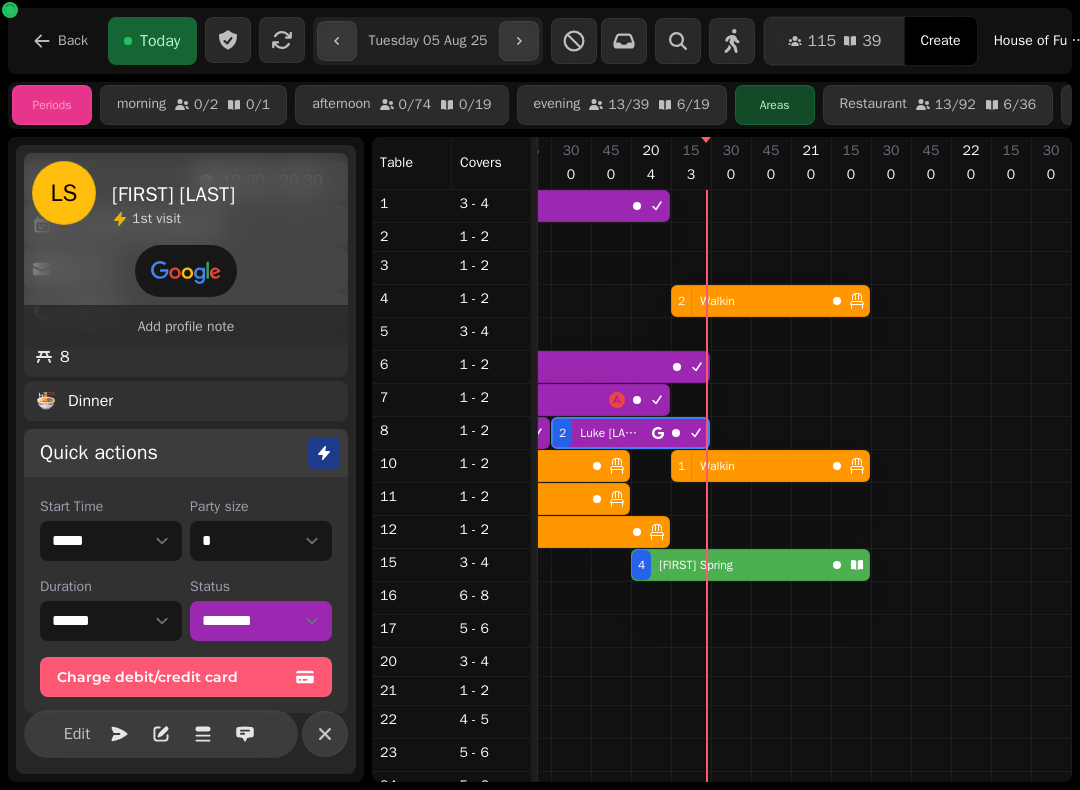 select on "**********" 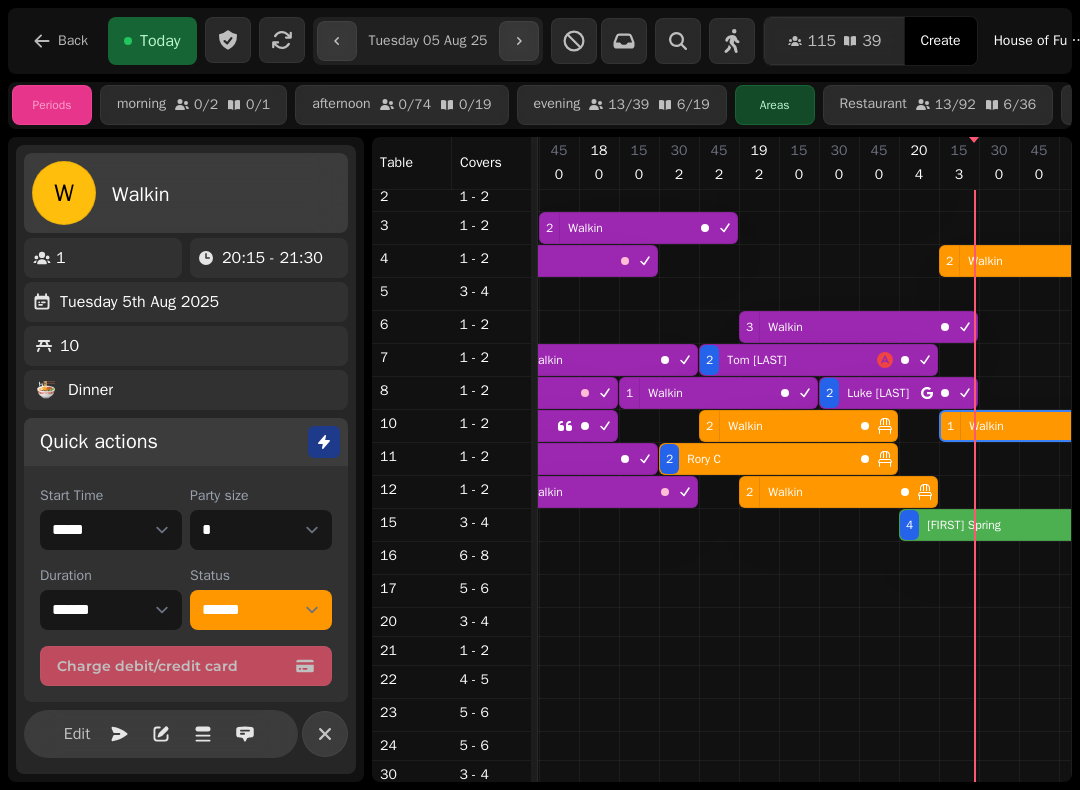 click on "[FIRST] [LAST]" at bounding box center [960, 525] 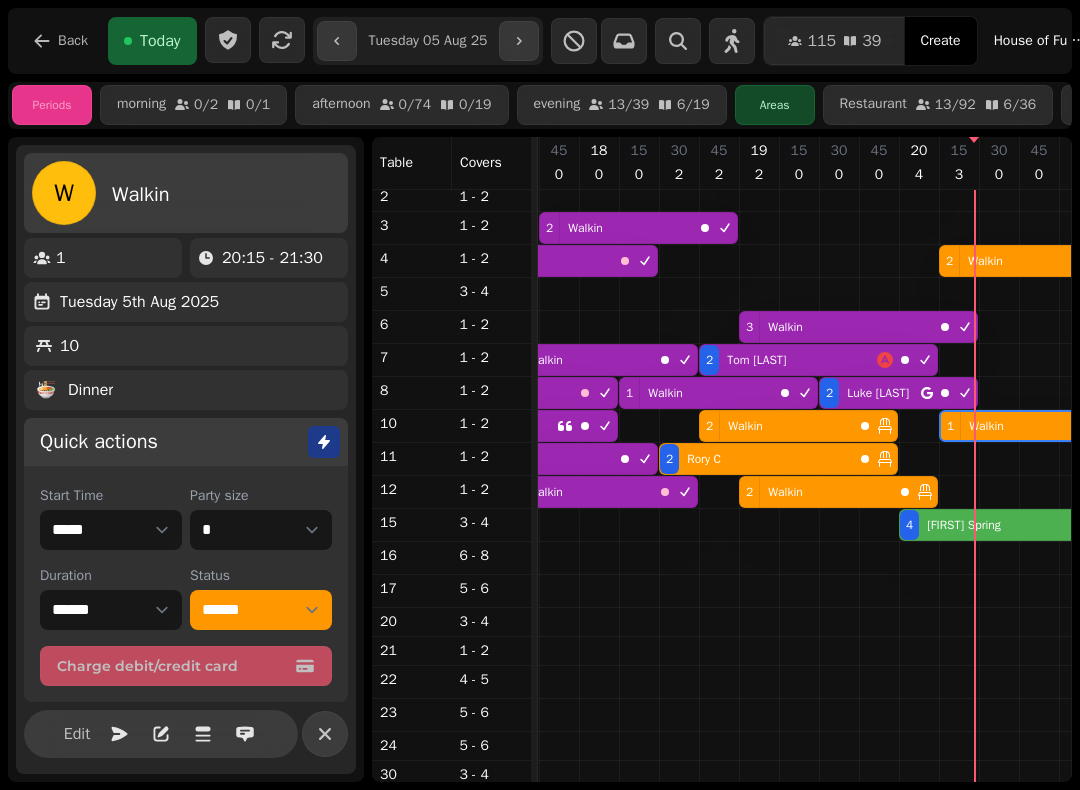 select on "******" 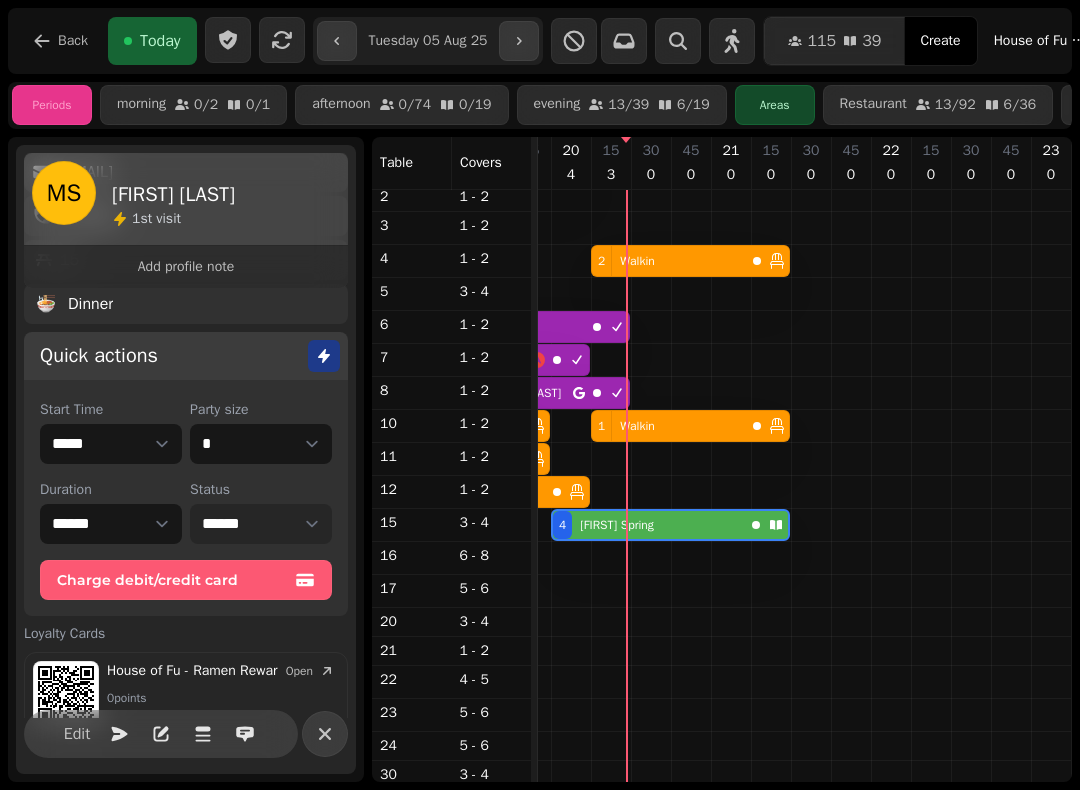 click on "**********" at bounding box center (261, 524) 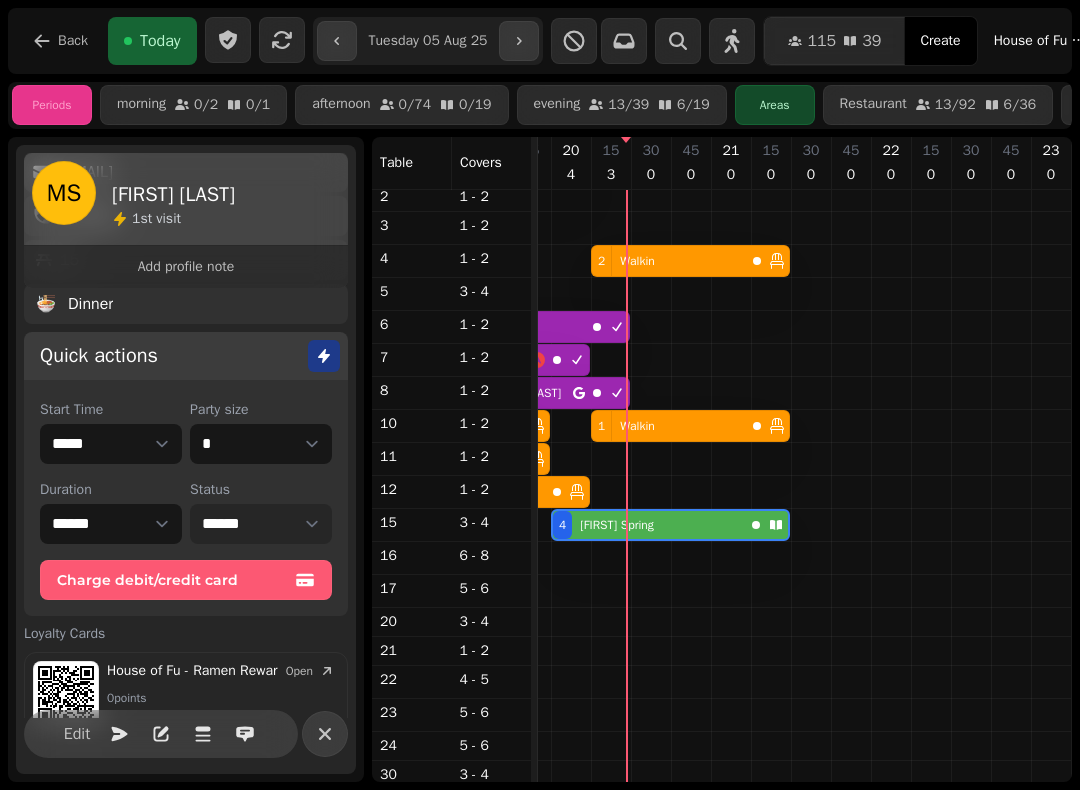select on "******" 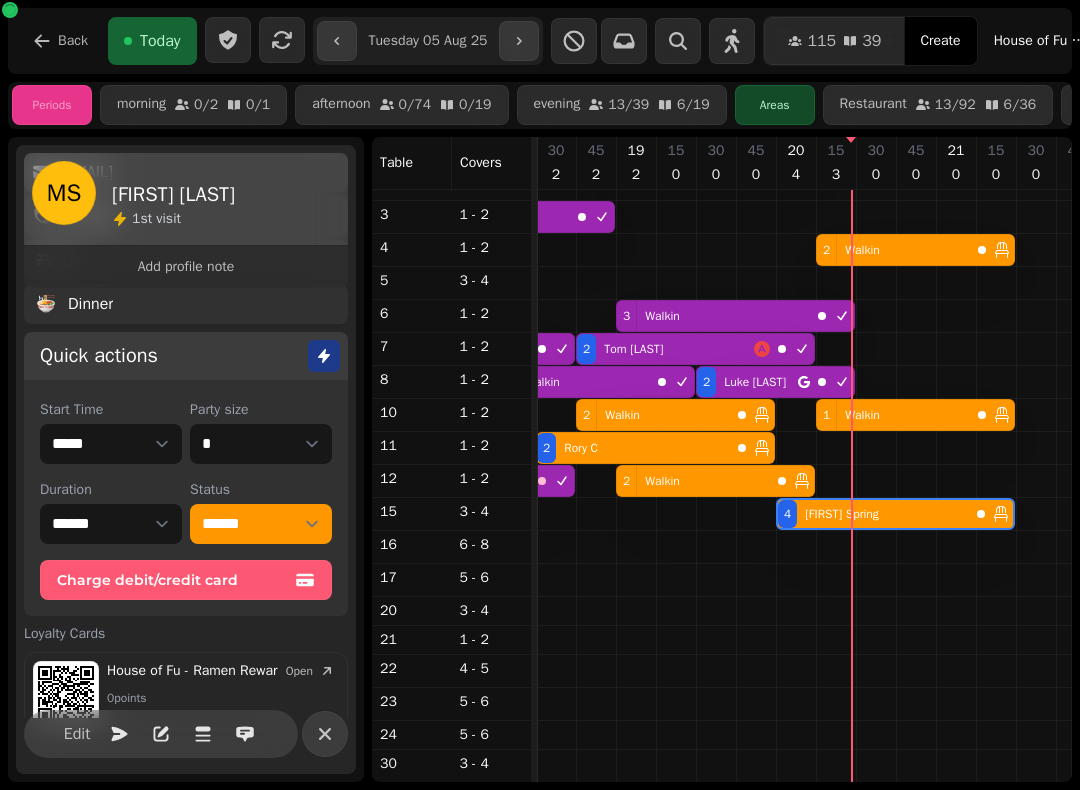 click on "2 Walkin" at bounding box center [653, 415] 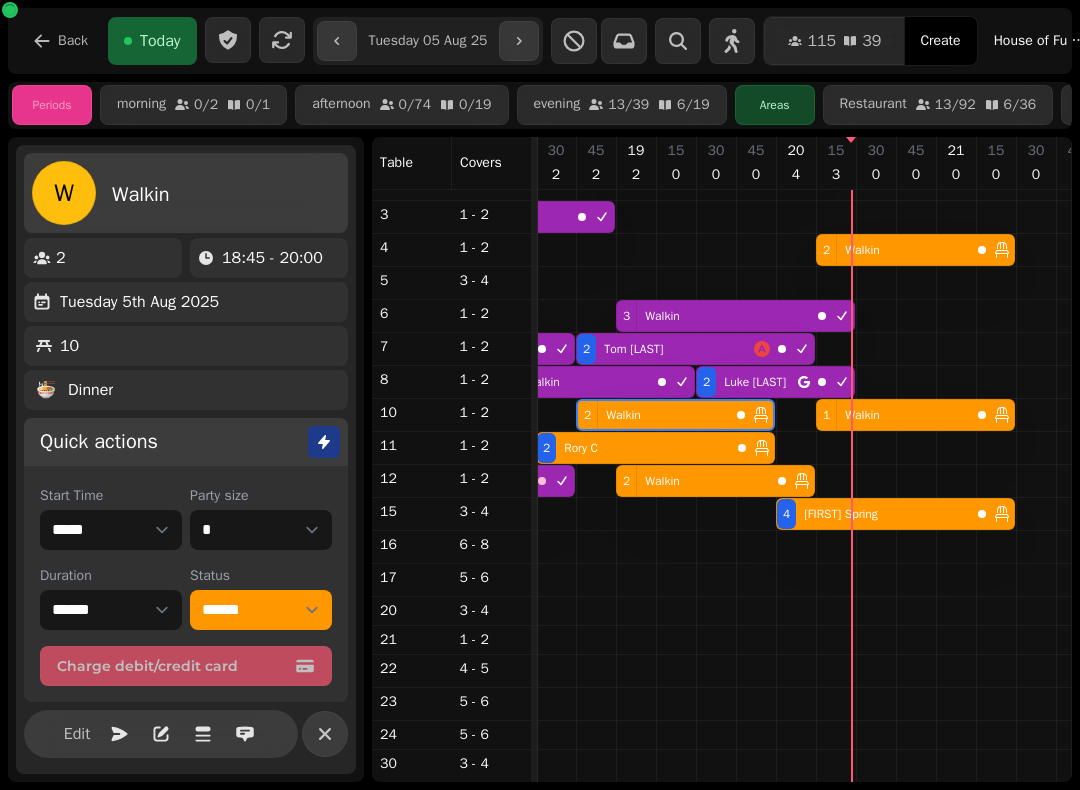 select on "**********" 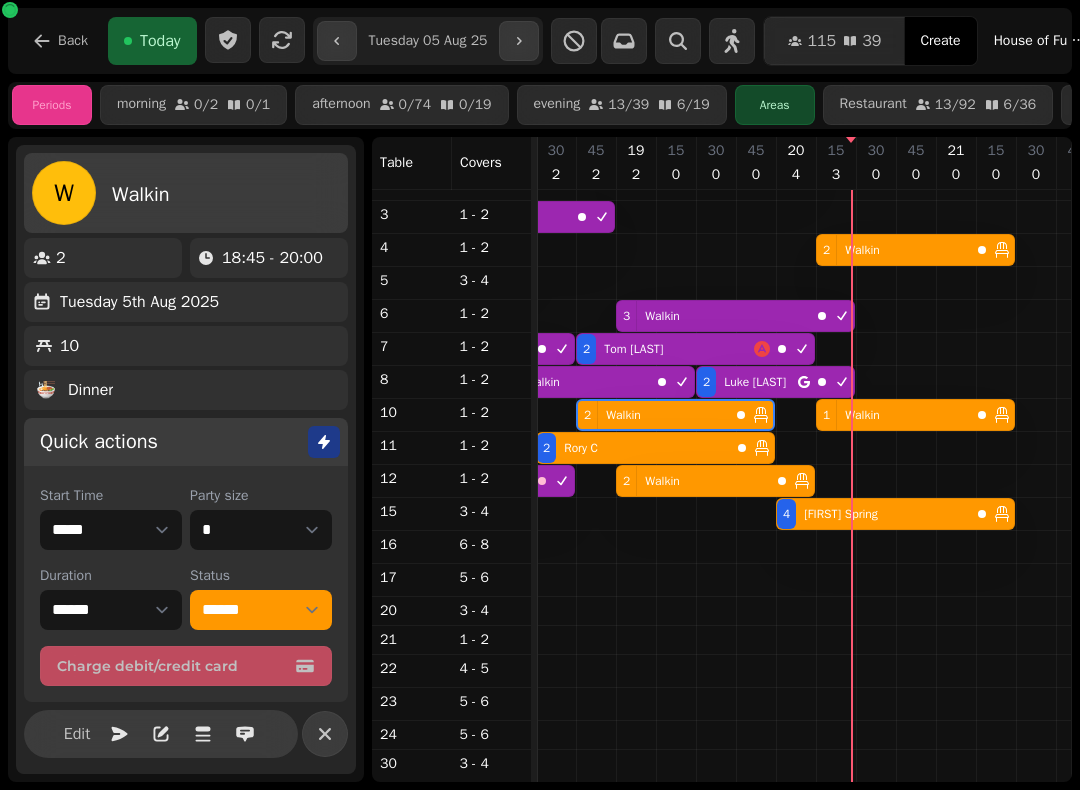 select on "*" 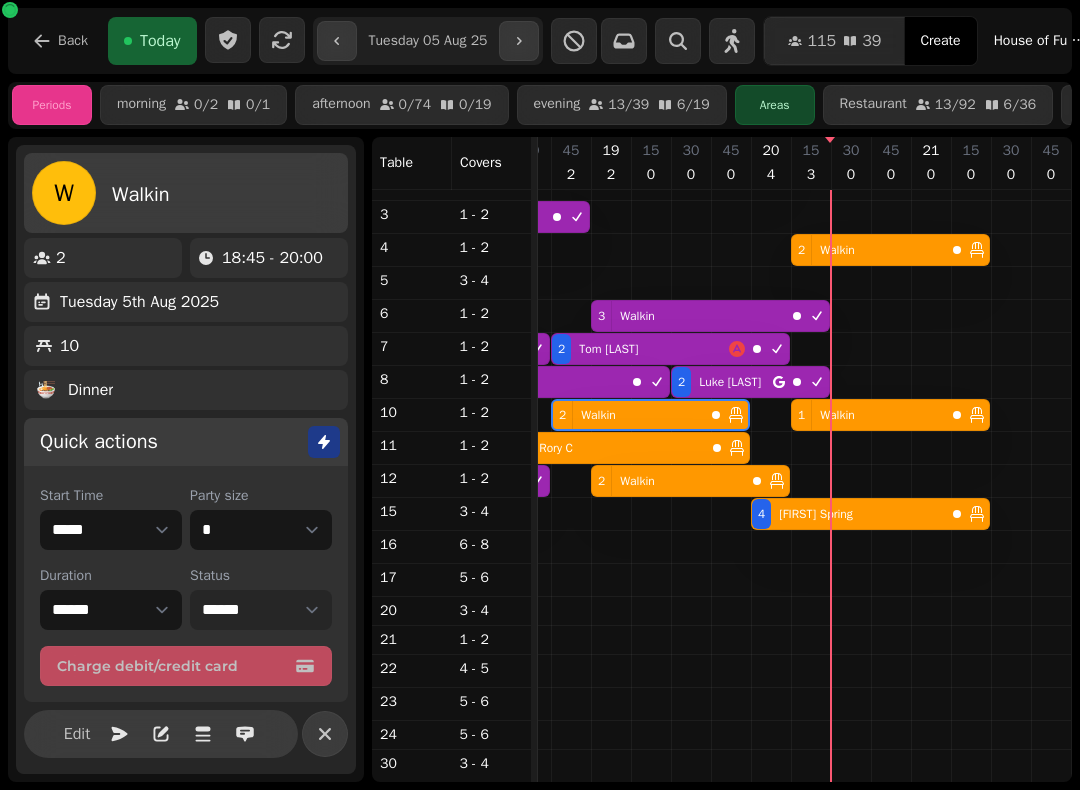 click on "**********" at bounding box center [261, 610] 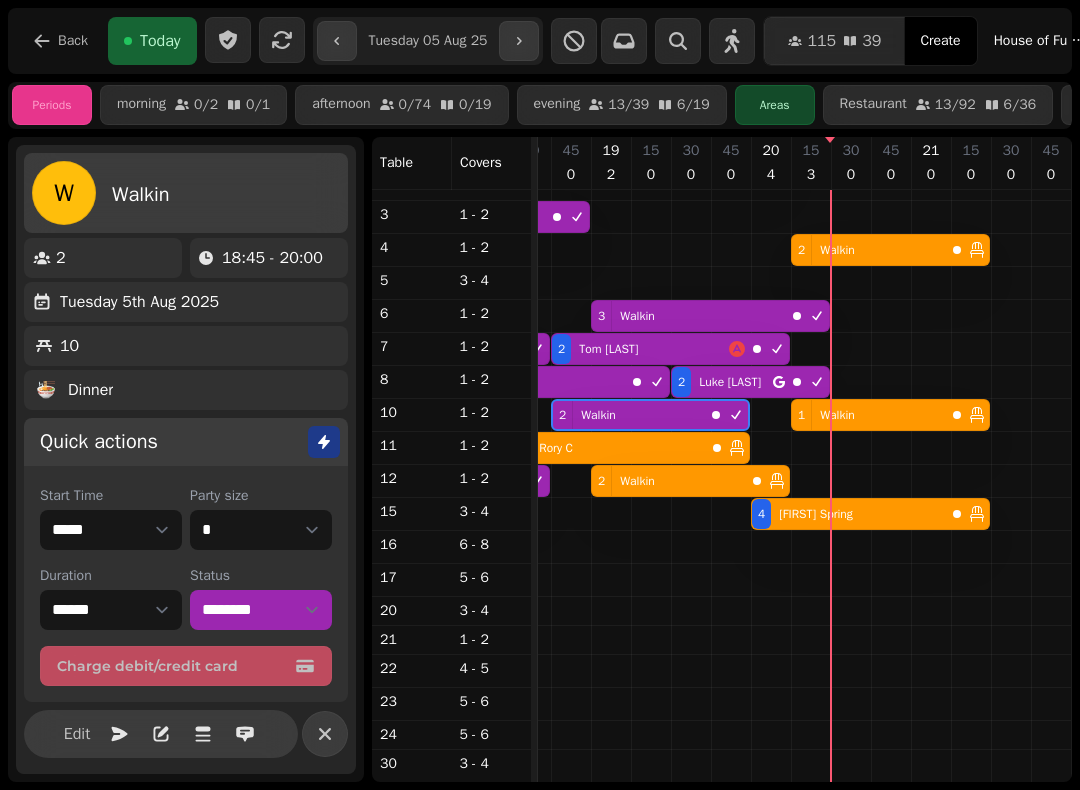 click on "[NUMBER] [FIRST] [INITIAL]" at bounding box center [608, 448] 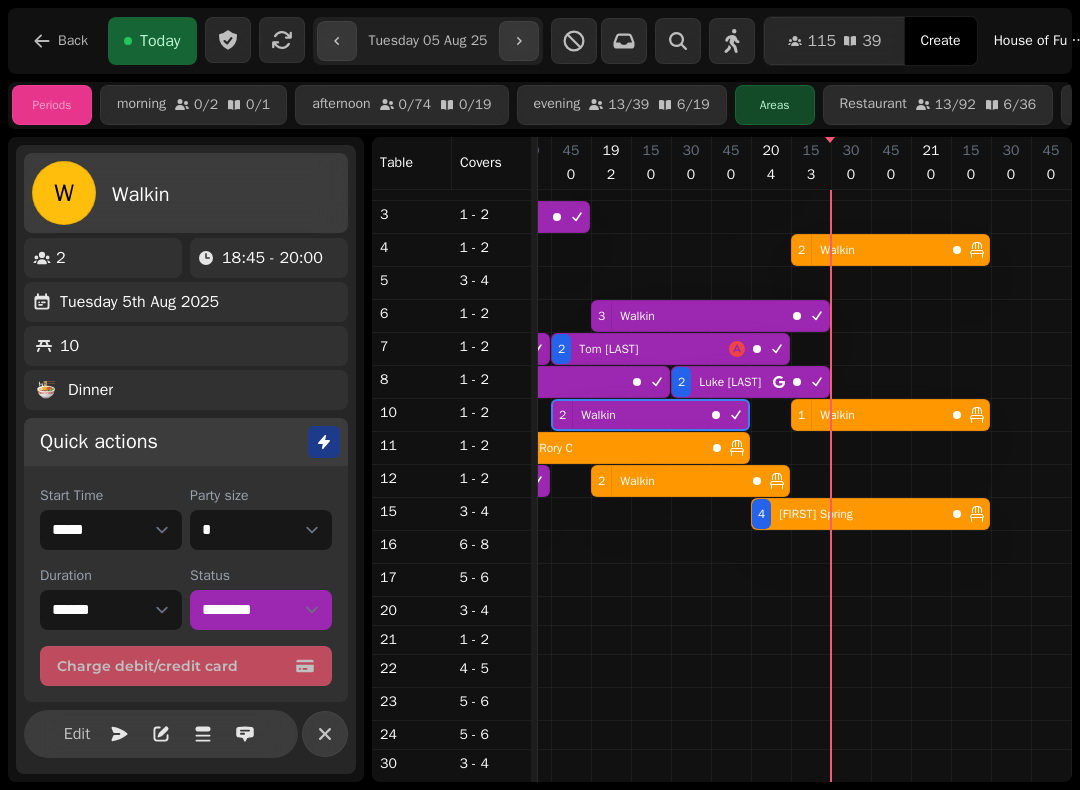select on "******" 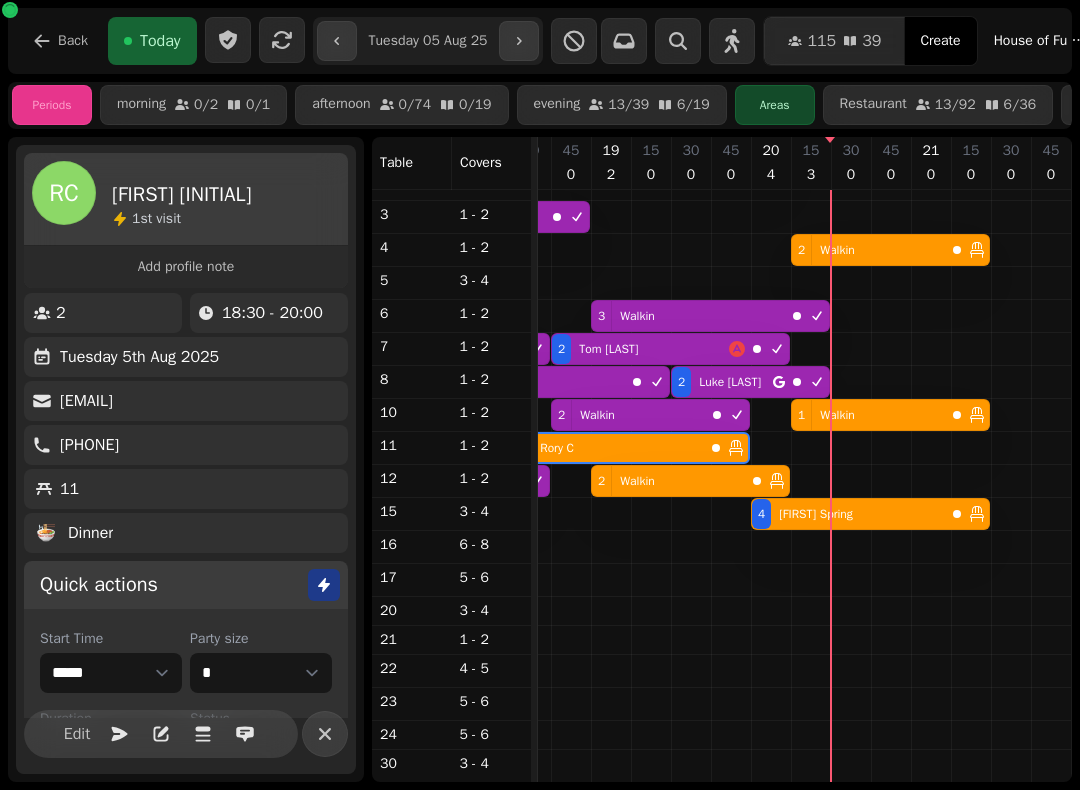 select on "**********" 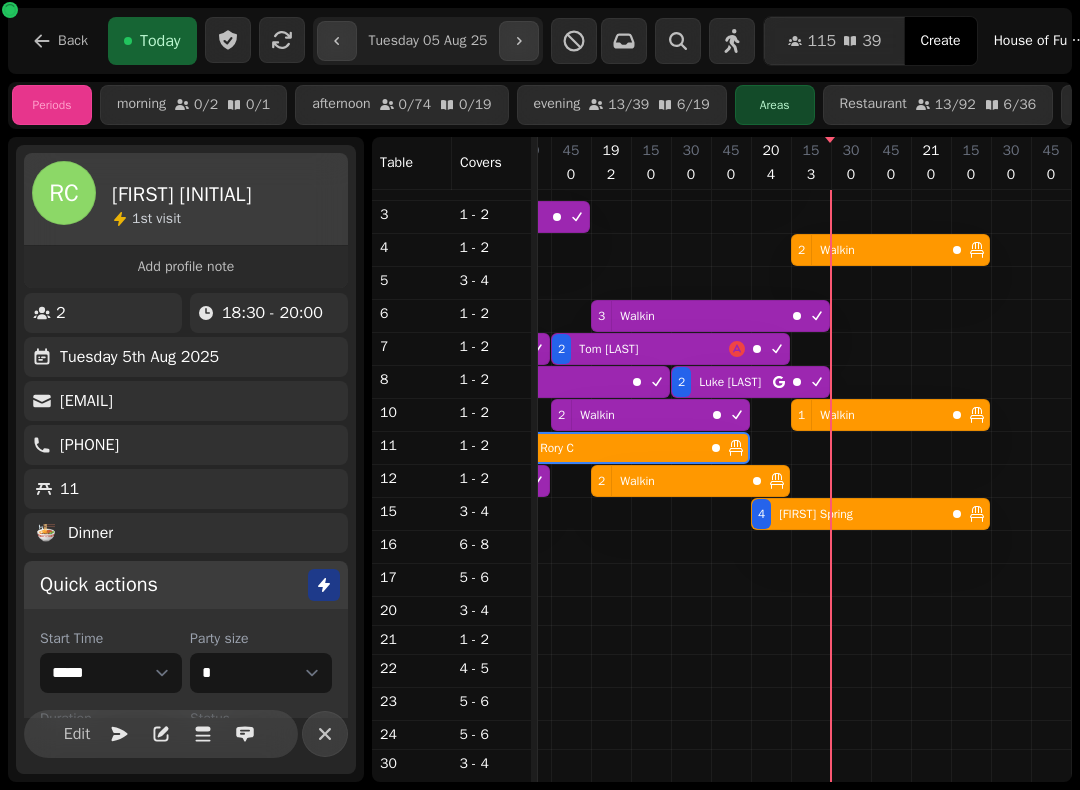 select on "****" 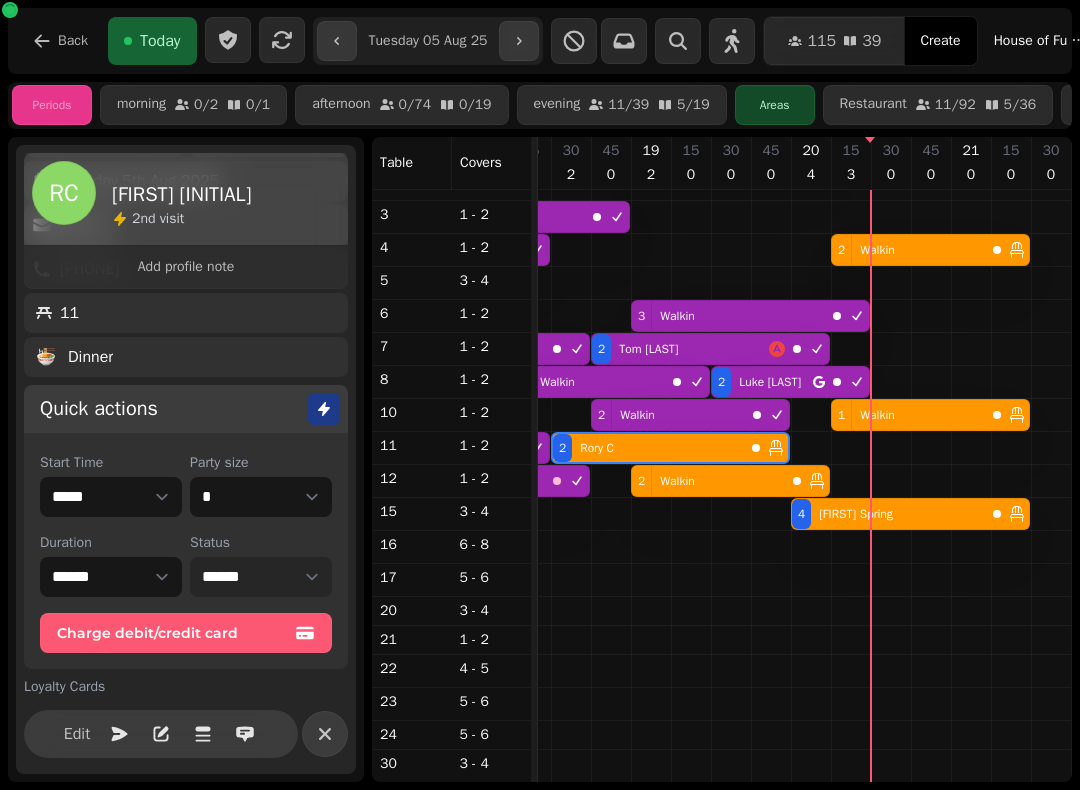 click on "**********" at bounding box center [261, 577] 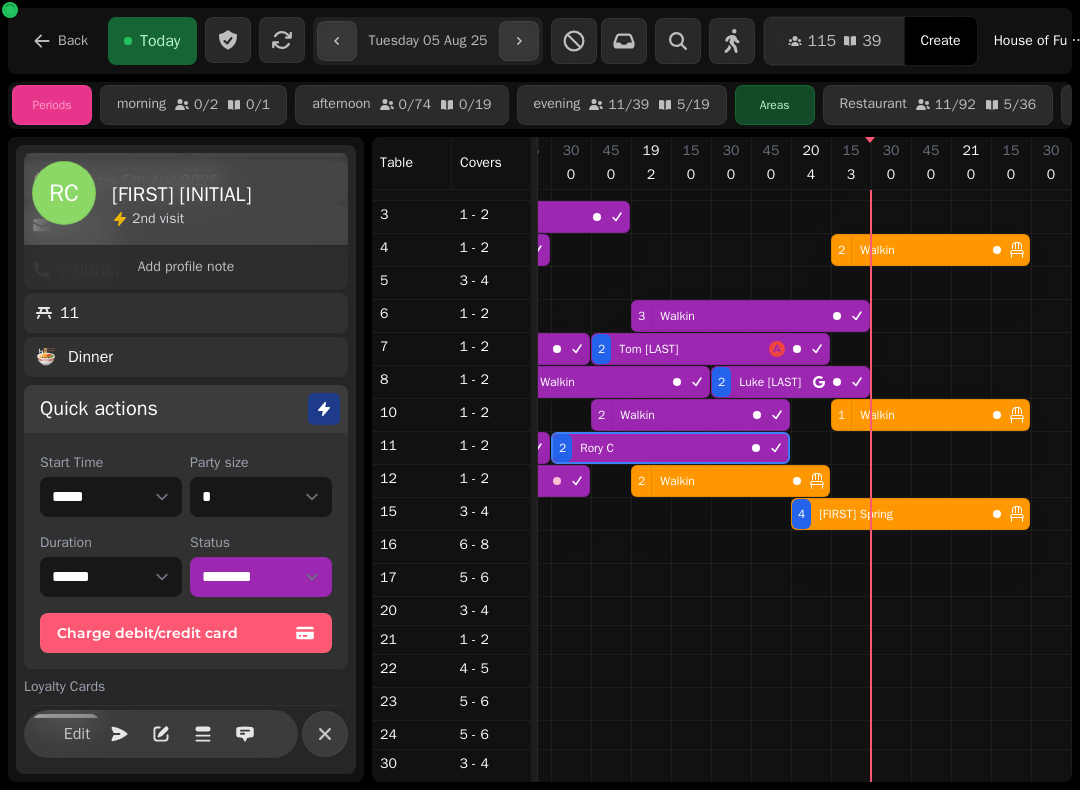 click on "2 Walkin" at bounding box center (708, 481) 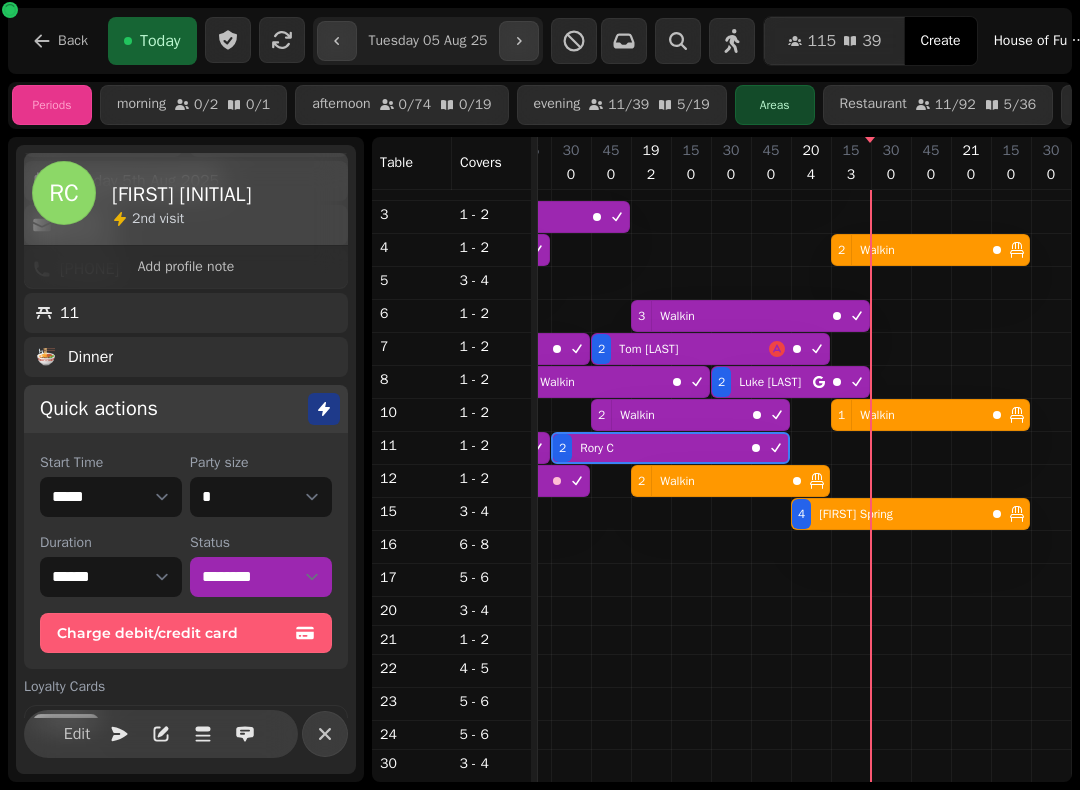 select on "******" 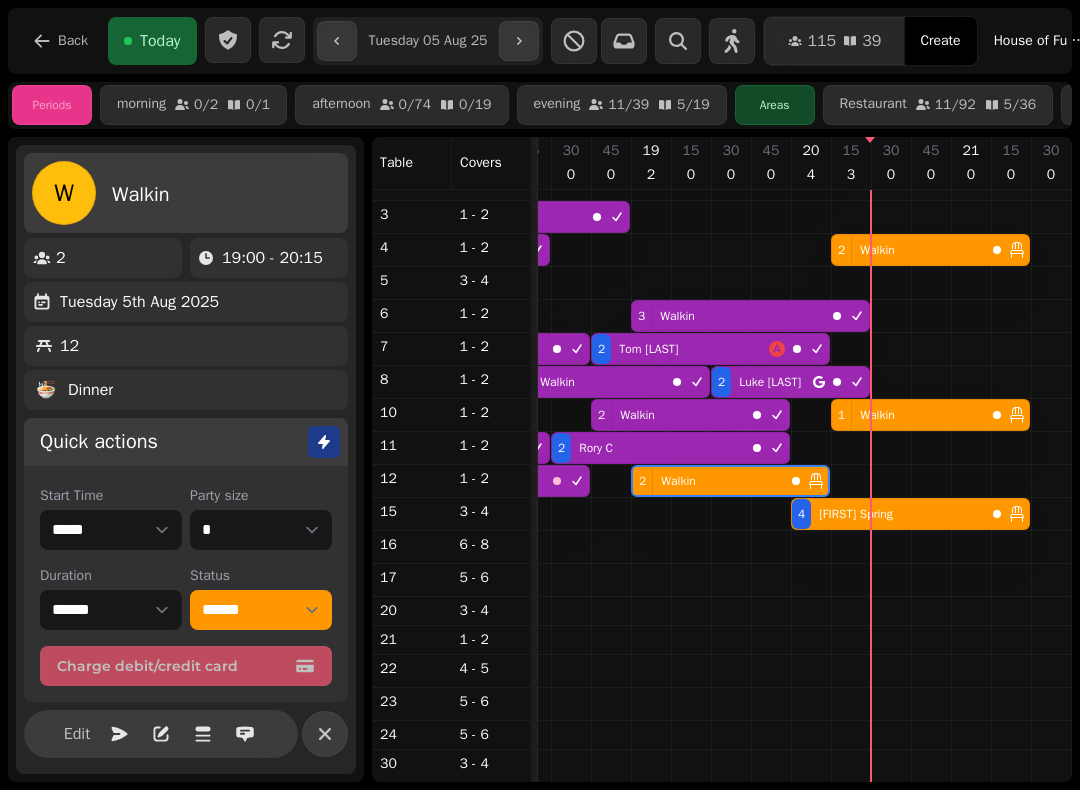 select on "**********" 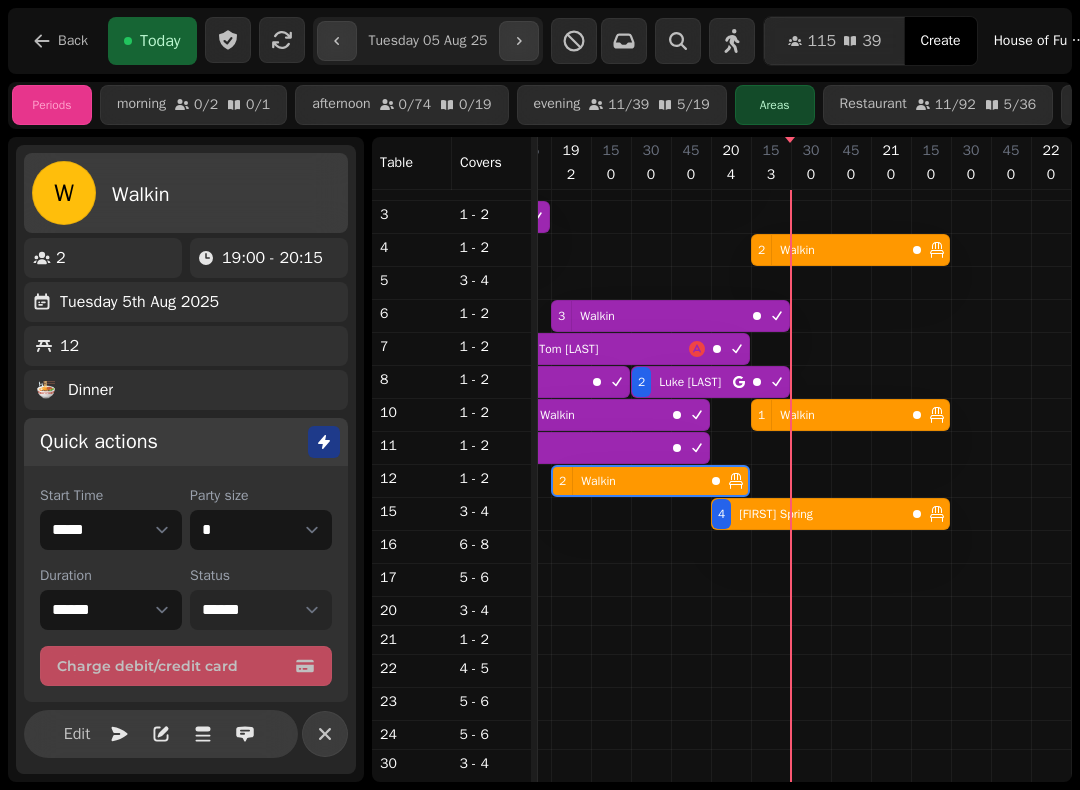 click on "**********" at bounding box center (261, 610) 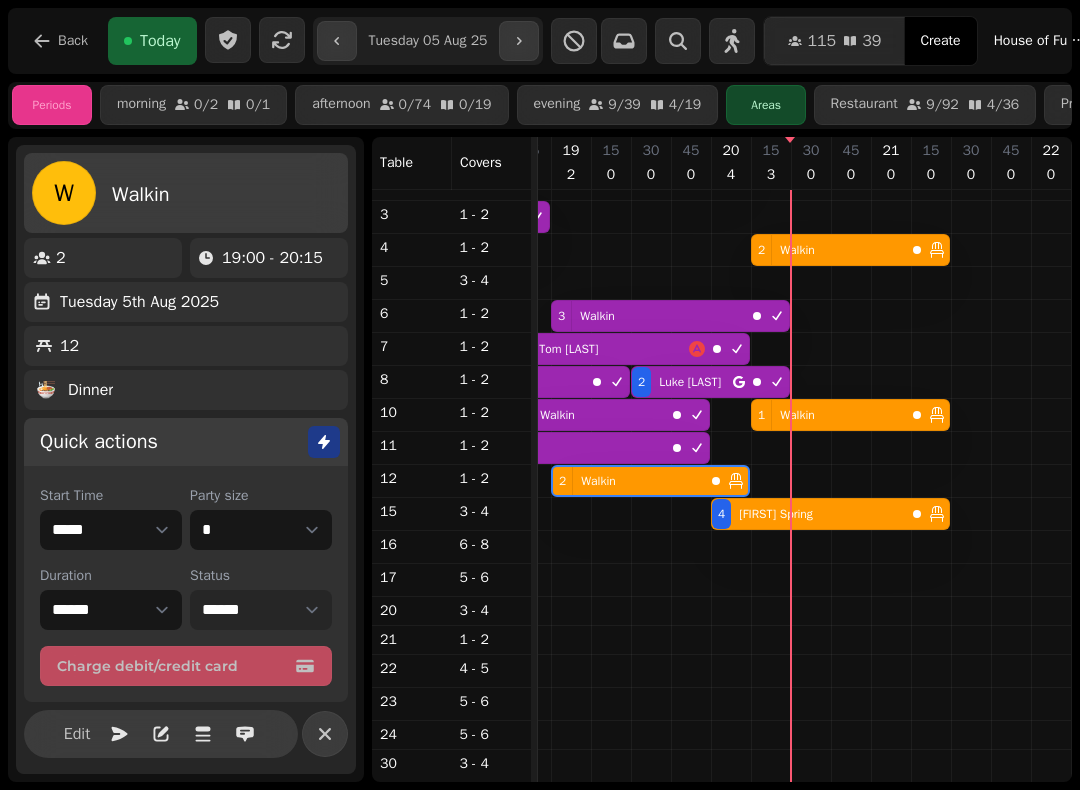 select on "********" 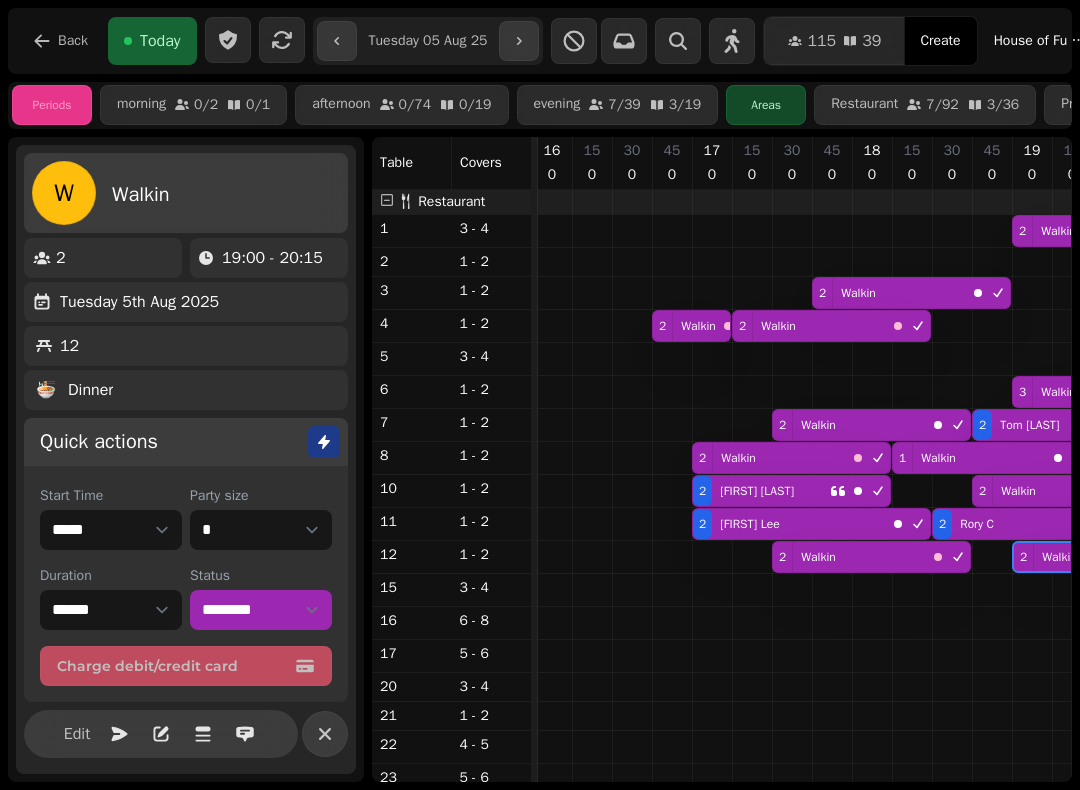 click 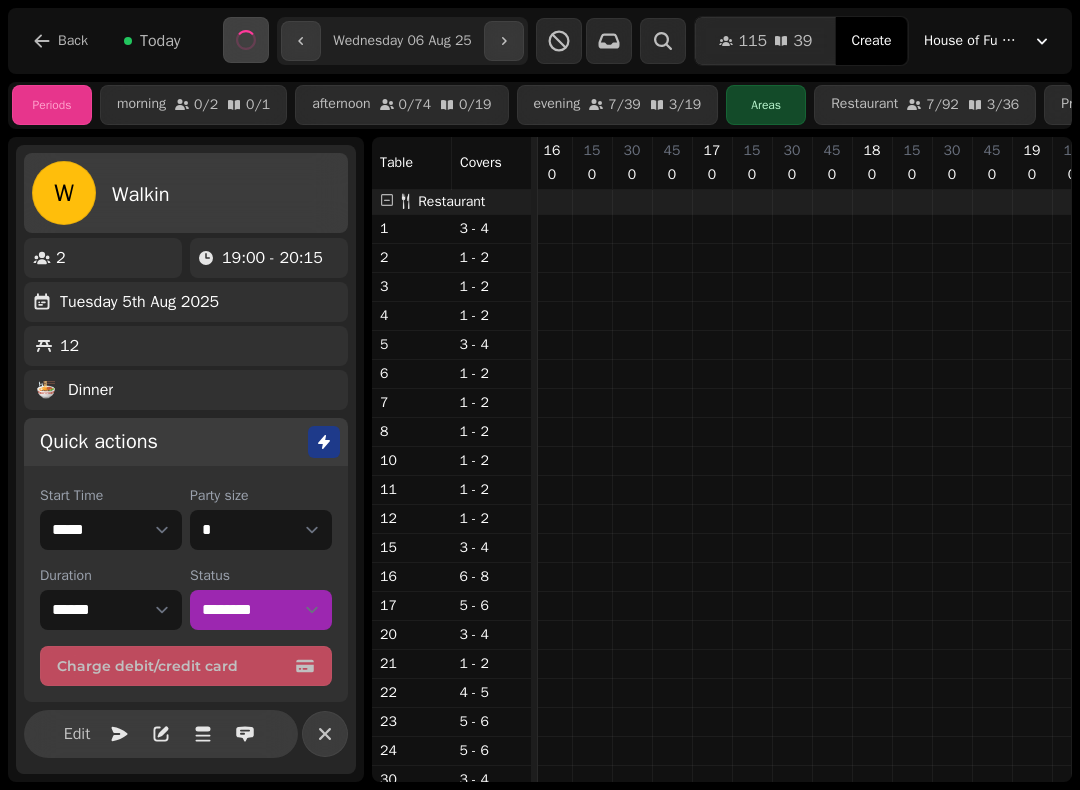 type on "**********" 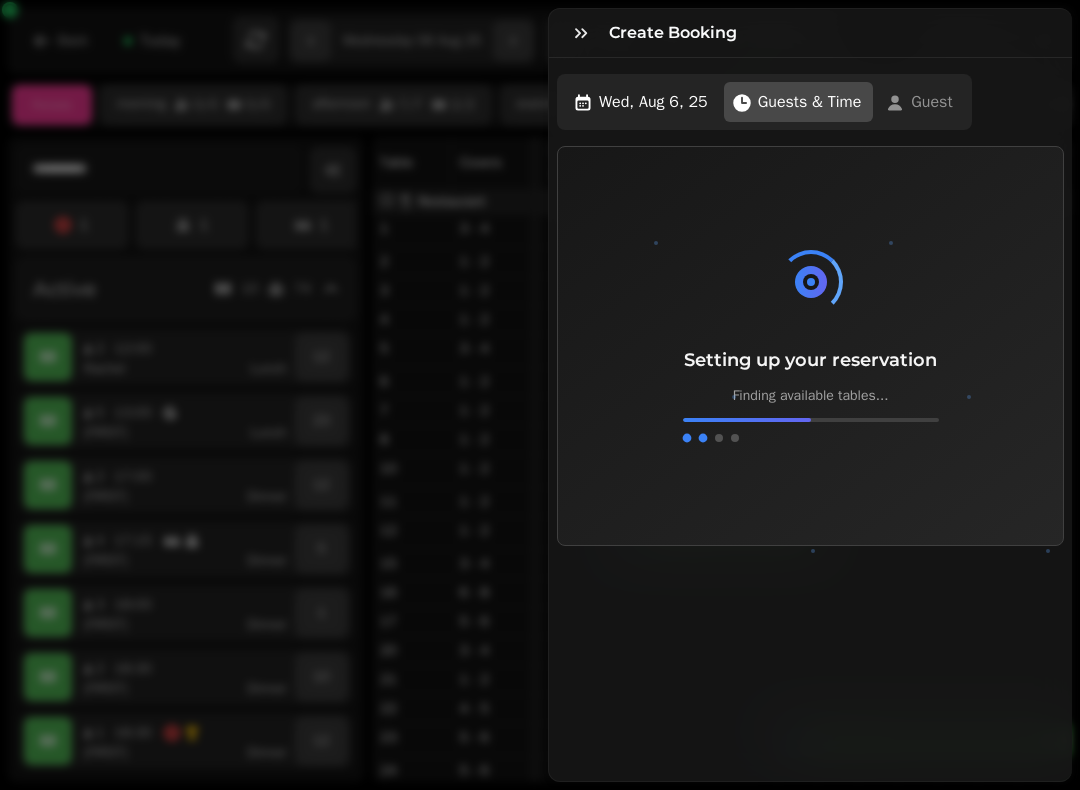 click 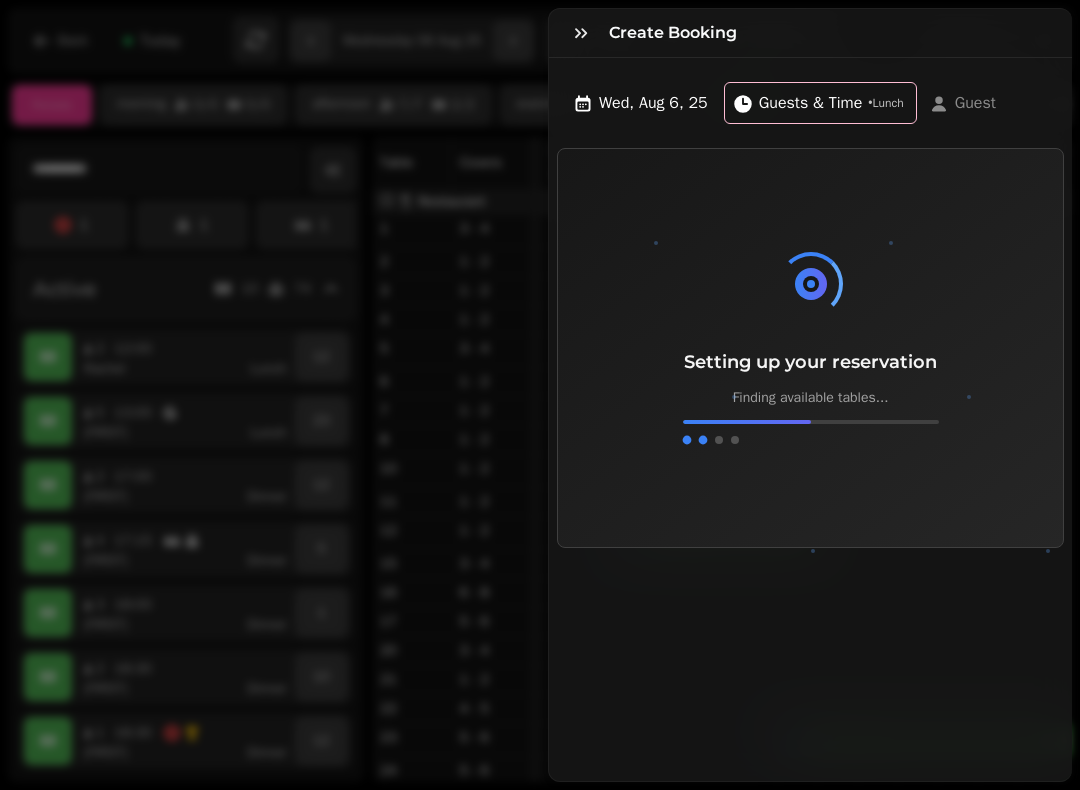 click 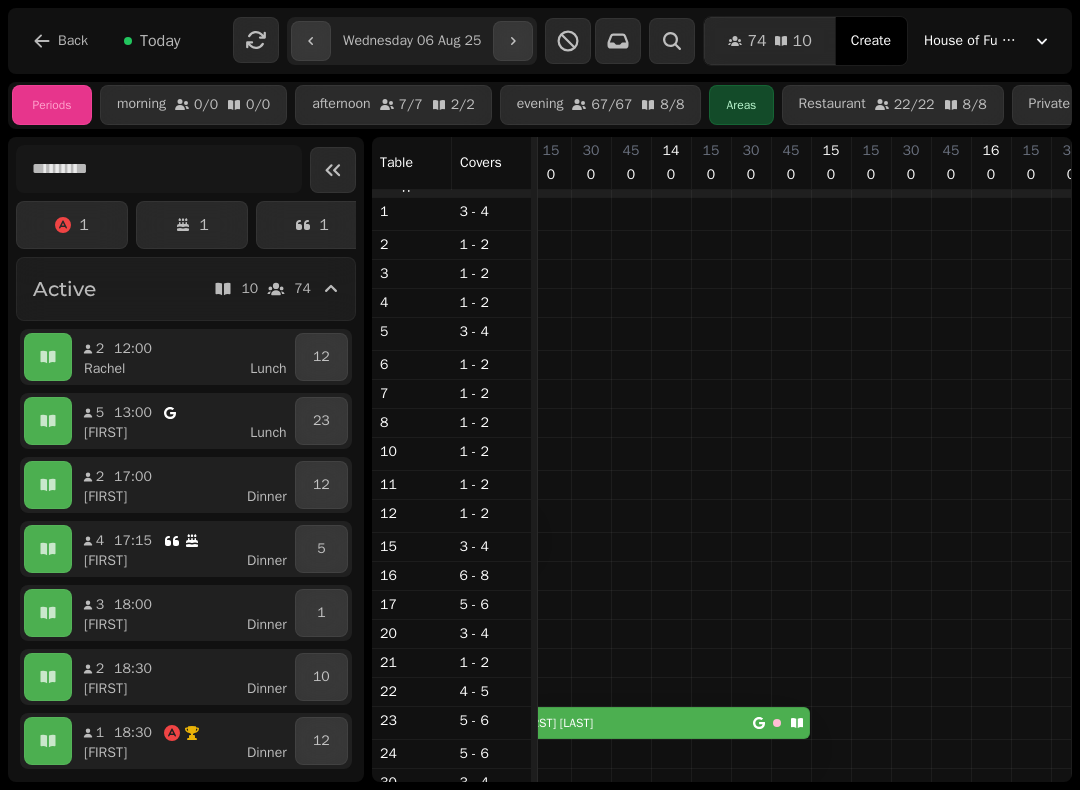 click on "[FIRST]" at bounding box center (105, 561) 